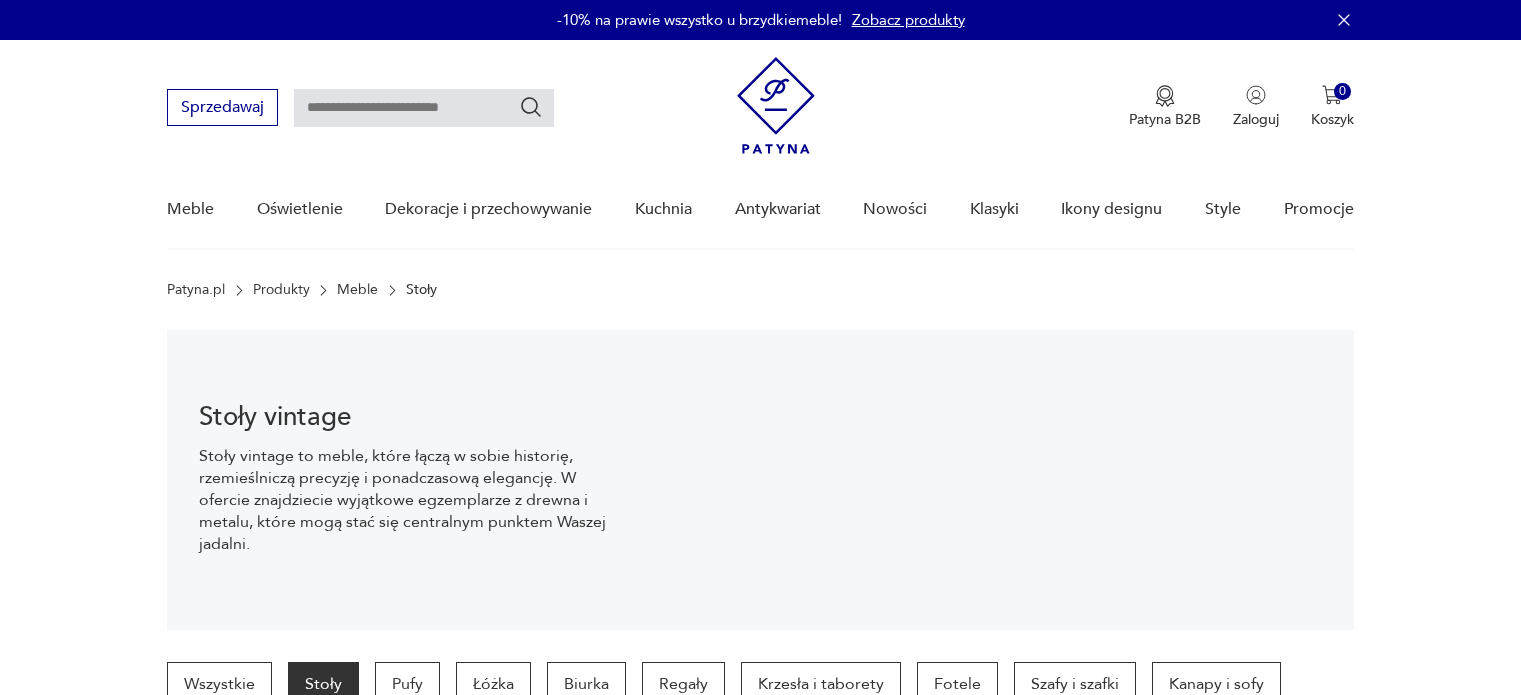 scroll, scrollTop: 29, scrollLeft: 0, axis: vertical 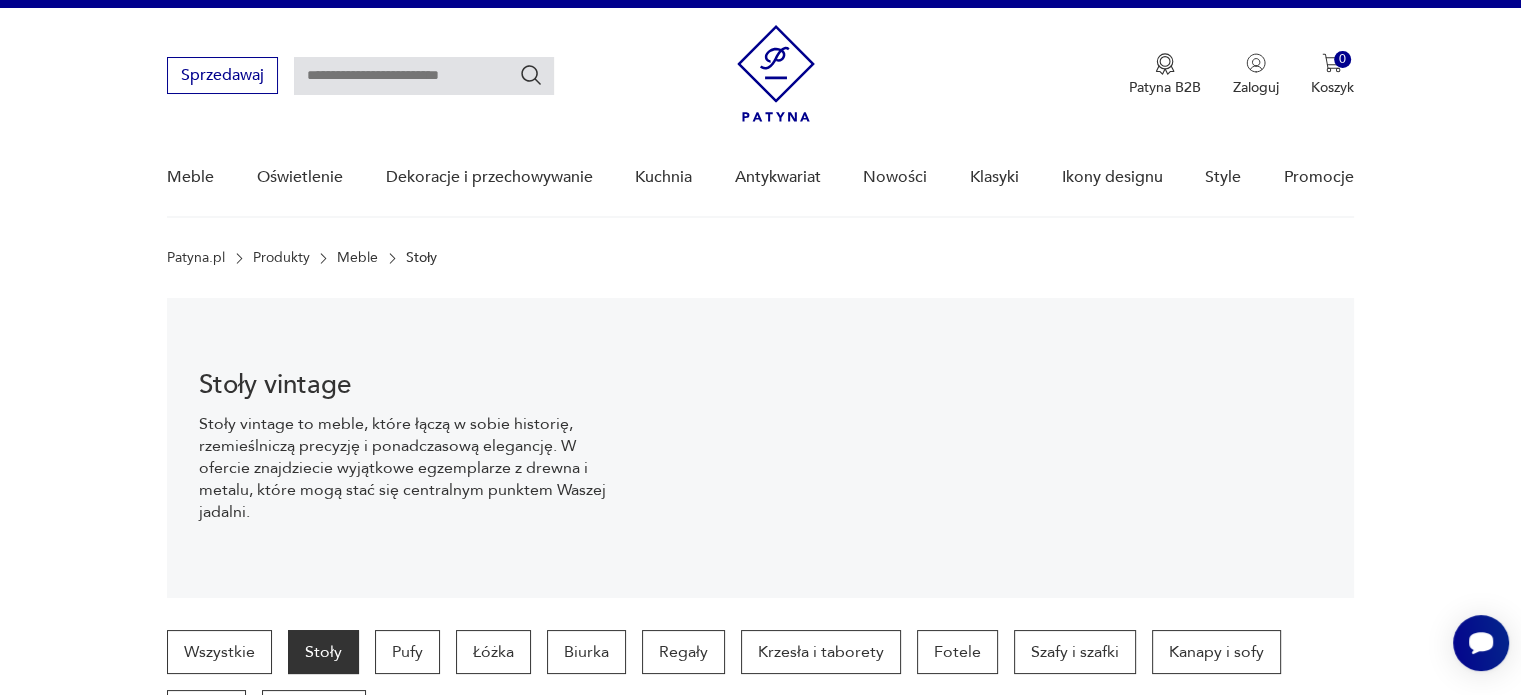 click on "Patyna B2B Zaloguj 0 Koszyk Twój koszyk ( 0 ) Brak produktów w koszyku IDŹ DO KOSZYKA" at bounding box center (1045, 75) 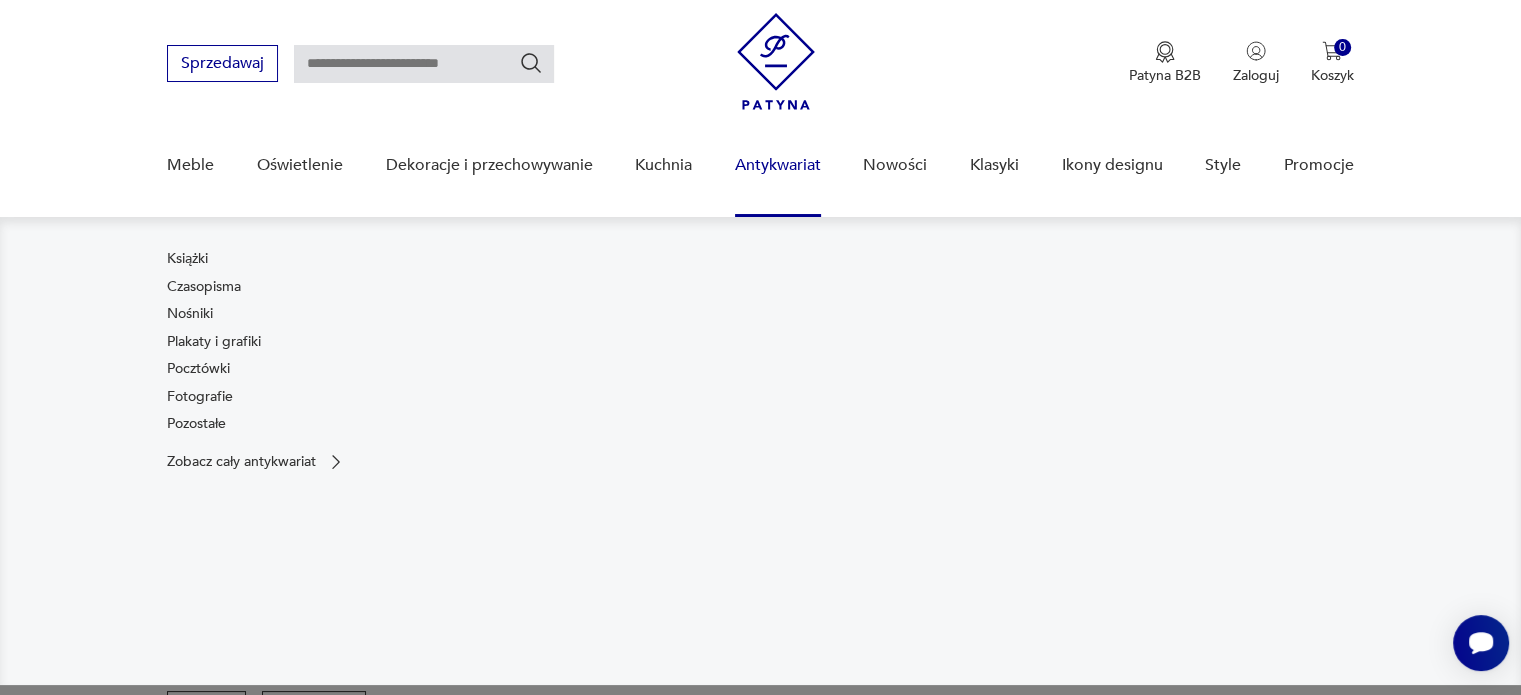 scroll, scrollTop: 48, scrollLeft: 0, axis: vertical 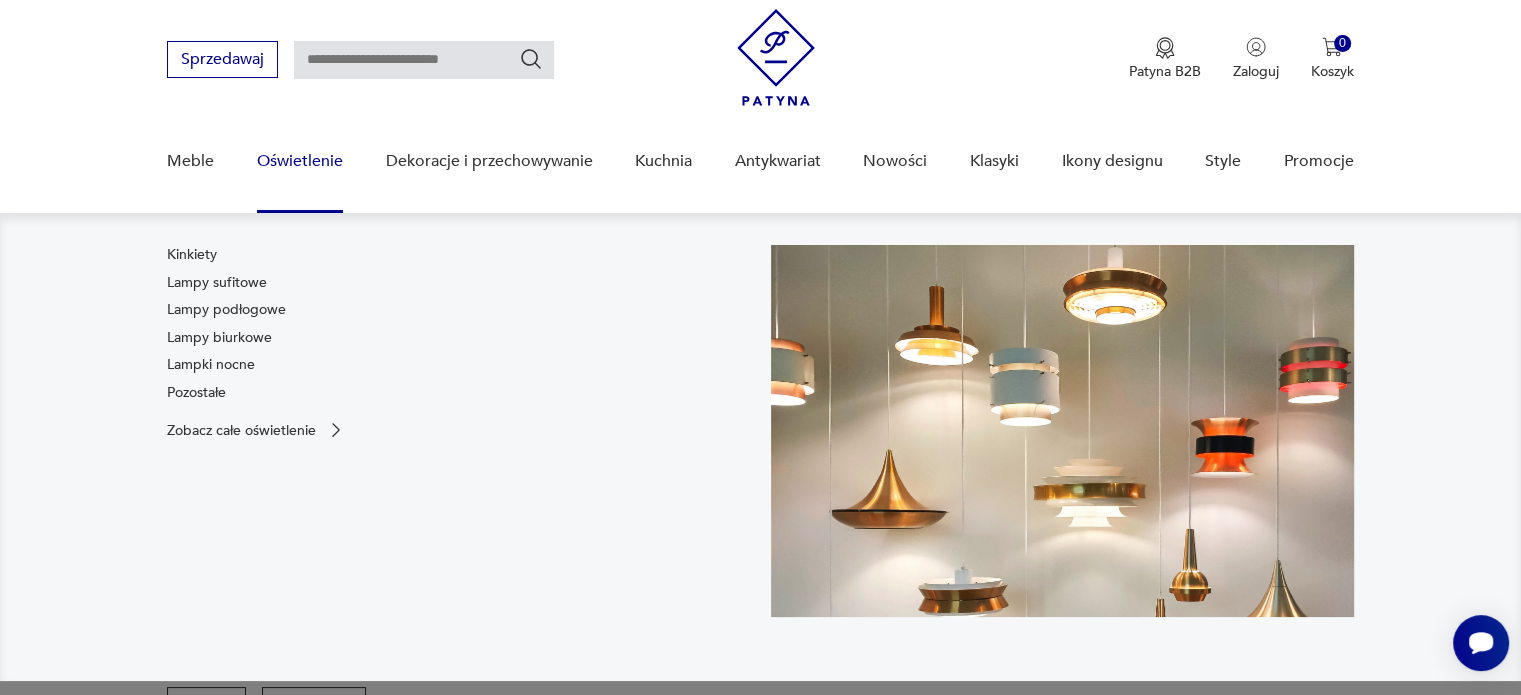 click on "Oświetlenie" at bounding box center (300, 161) 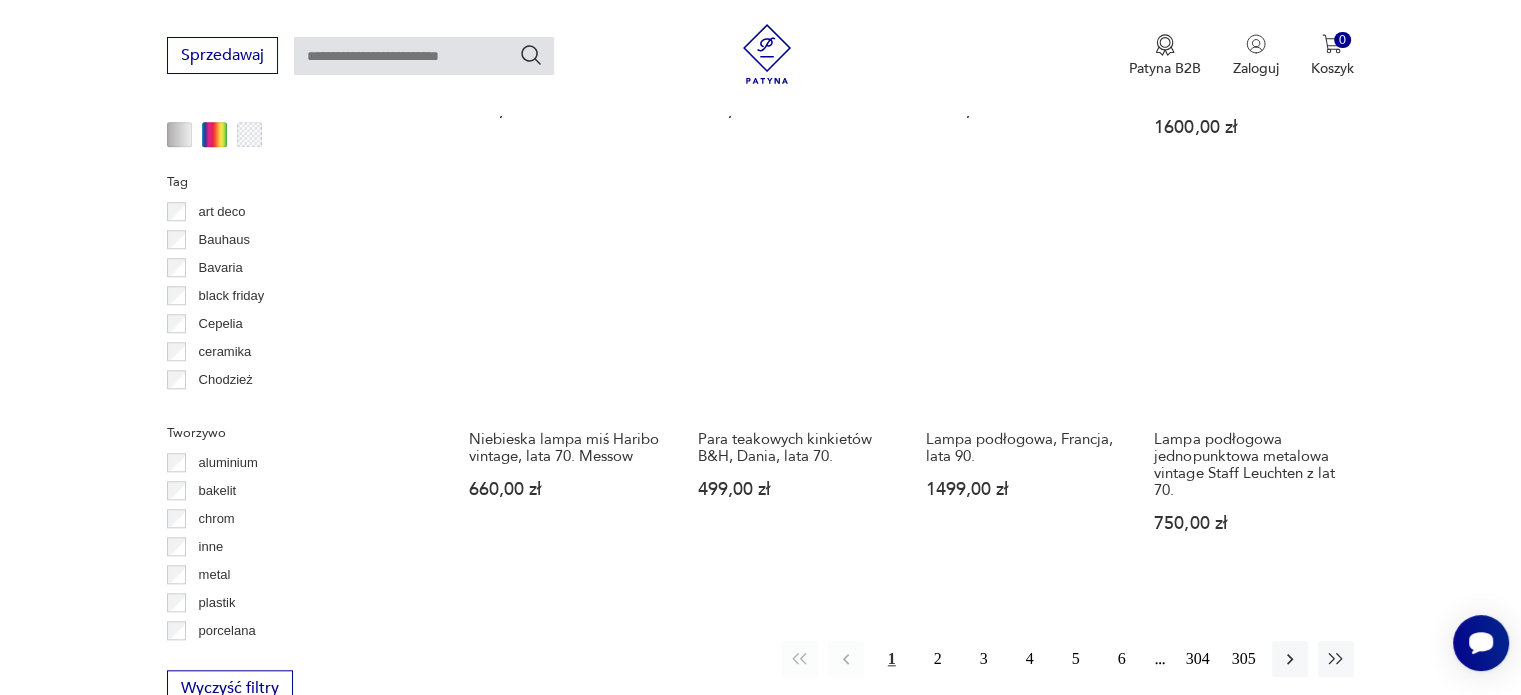 scroll, scrollTop: 1879, scrollLeft: 0, axis: vertical 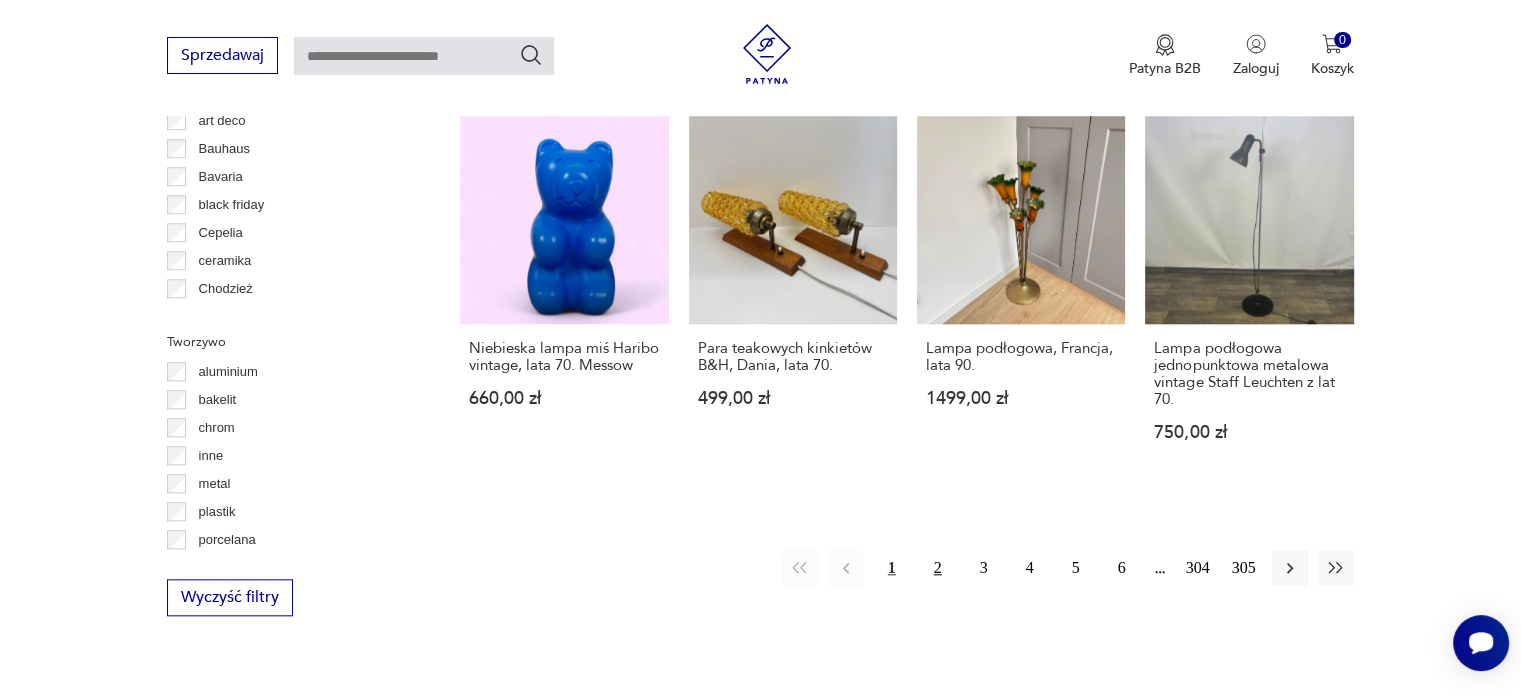 click on "2" at bounding box center (938, 568) 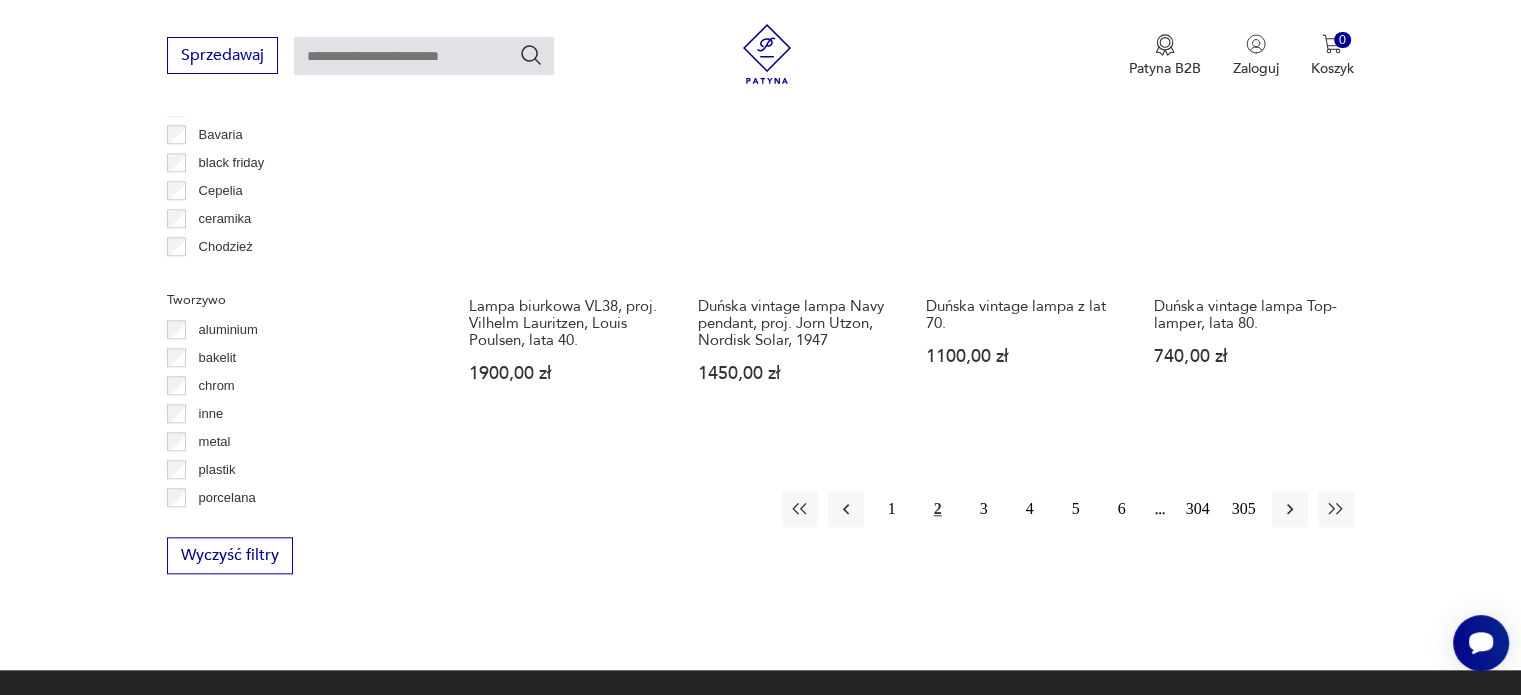 scroll, scrollTop: 1922, scrollLeft: 0, axis: vertical 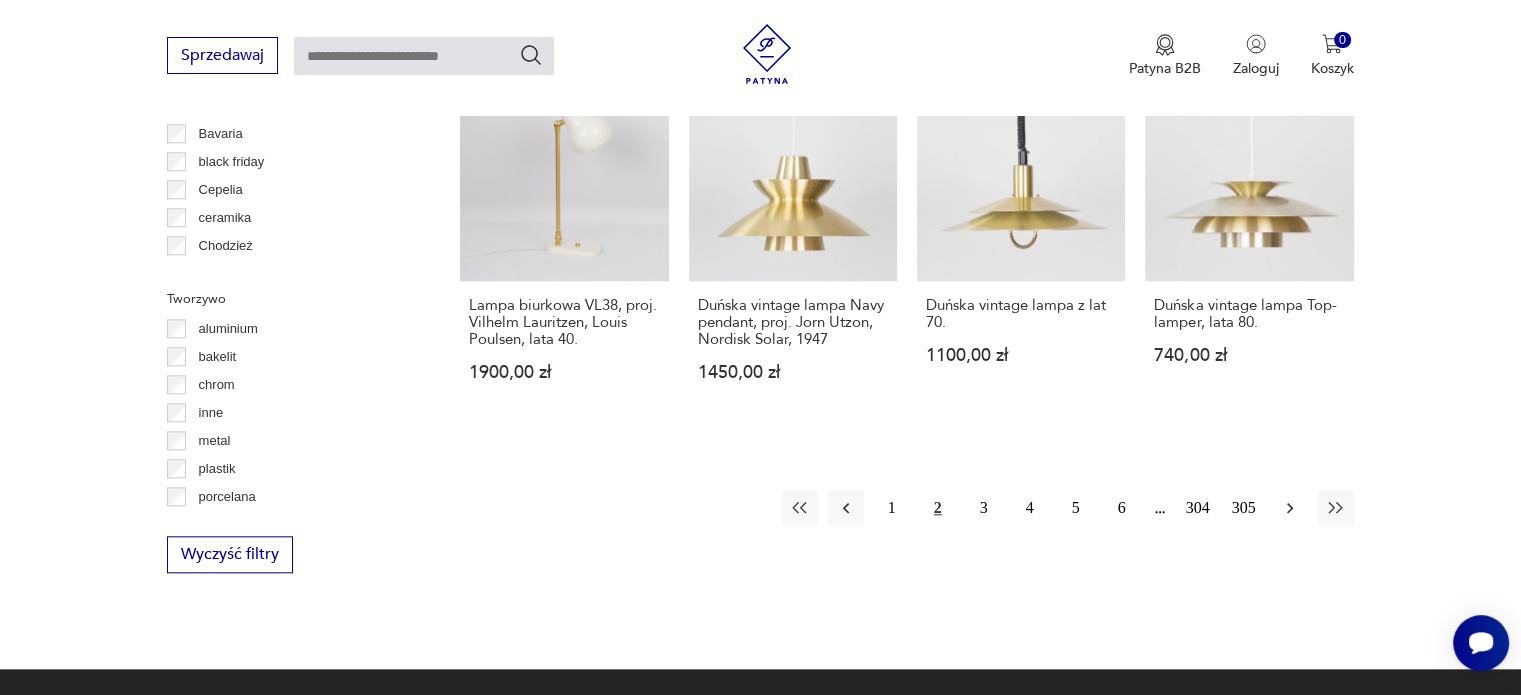 click at bounding box center [1290, 508] 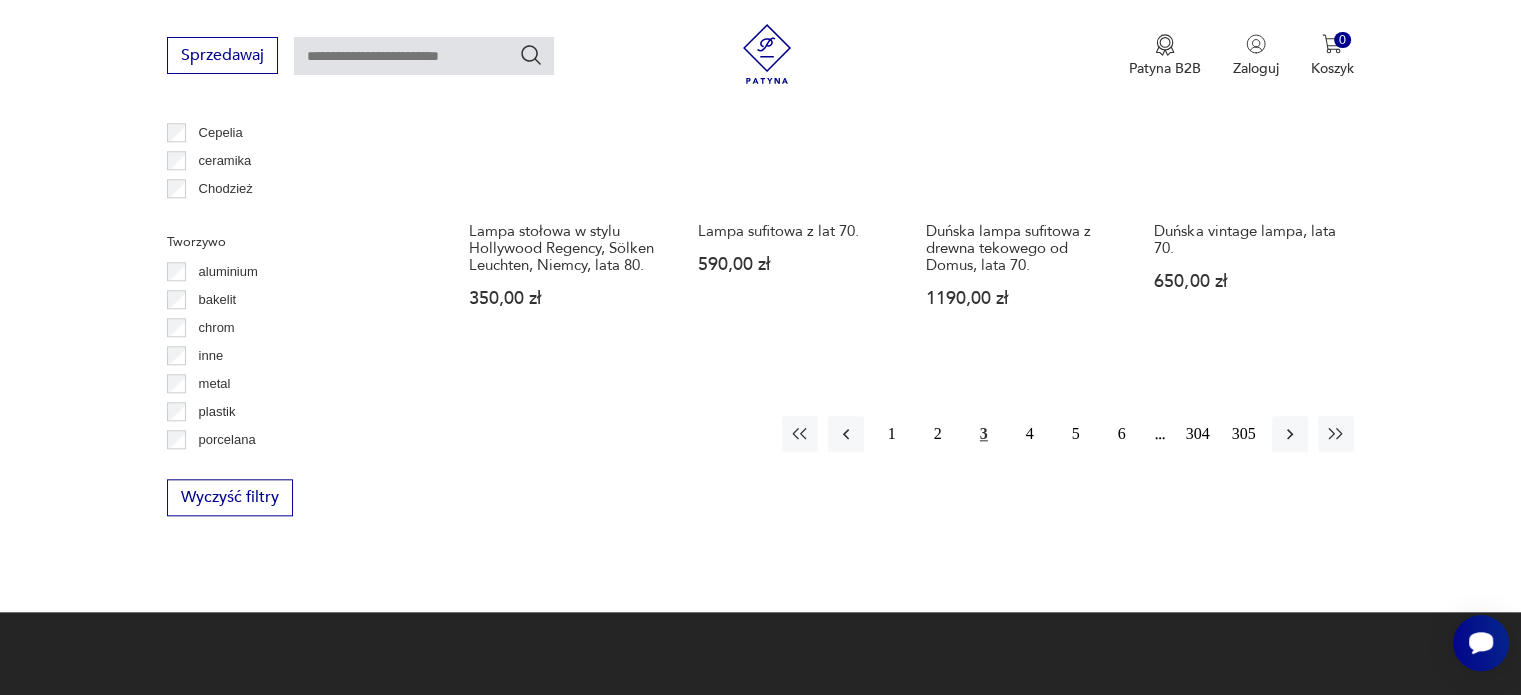 scroll, scrollTop: 1980, scrollLeft: 0, axis: vertical 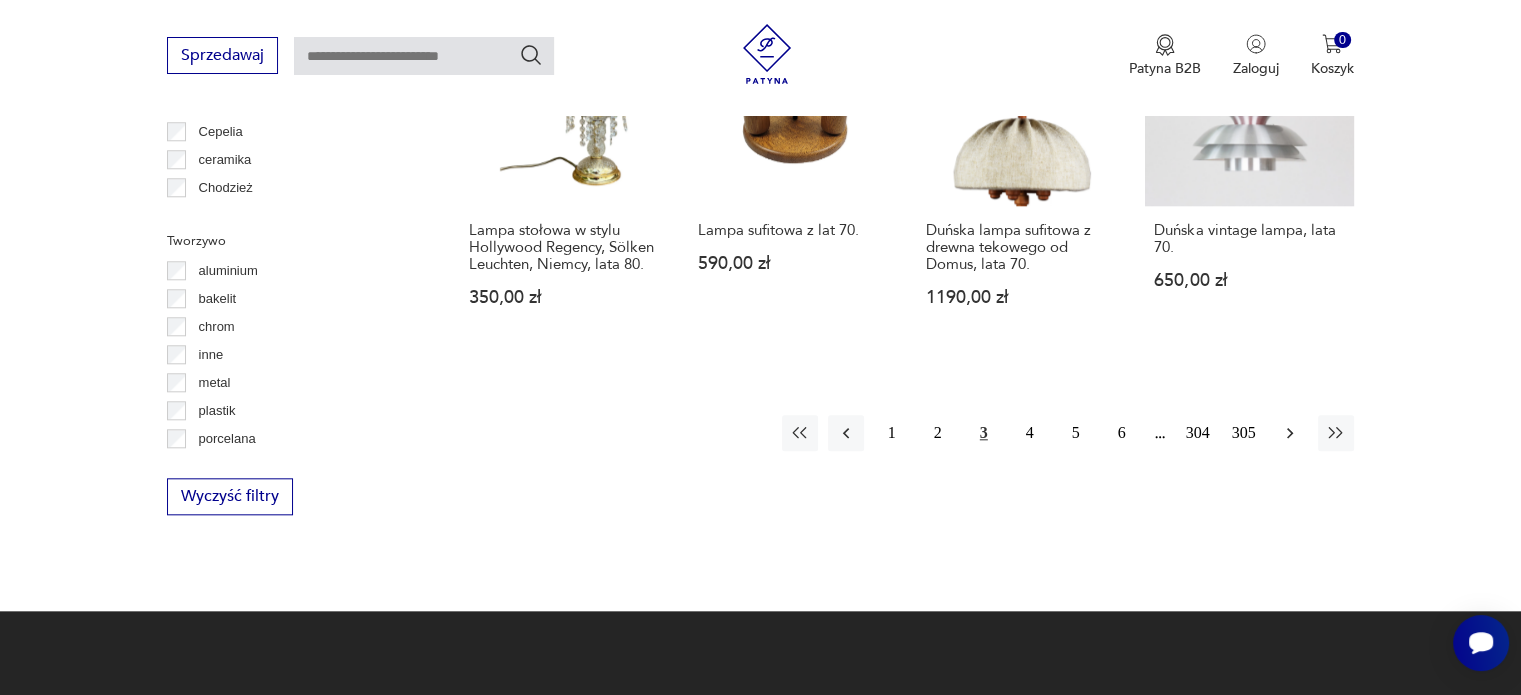 click at bounding box center (1290, 433) 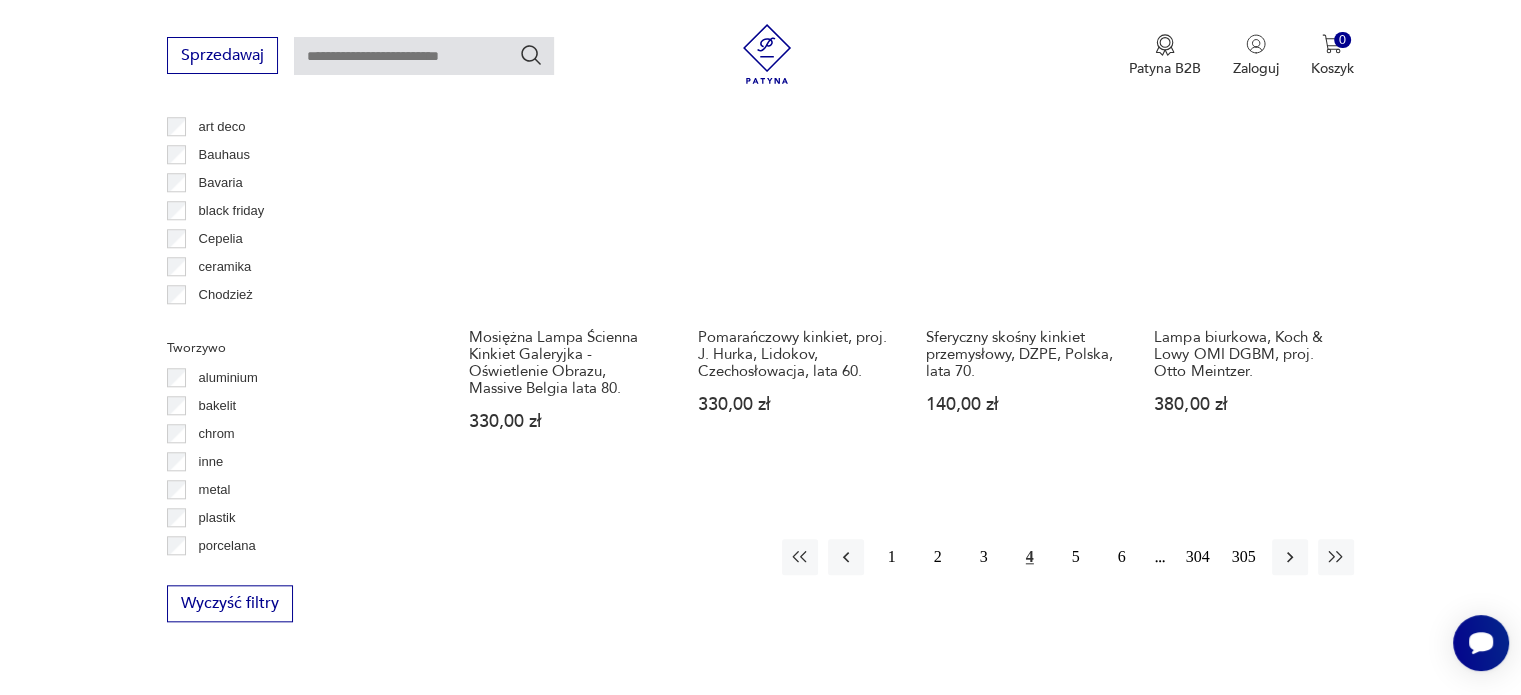 scroll, scrollTop: 1874, scrollLeft: 0, axis: vertical 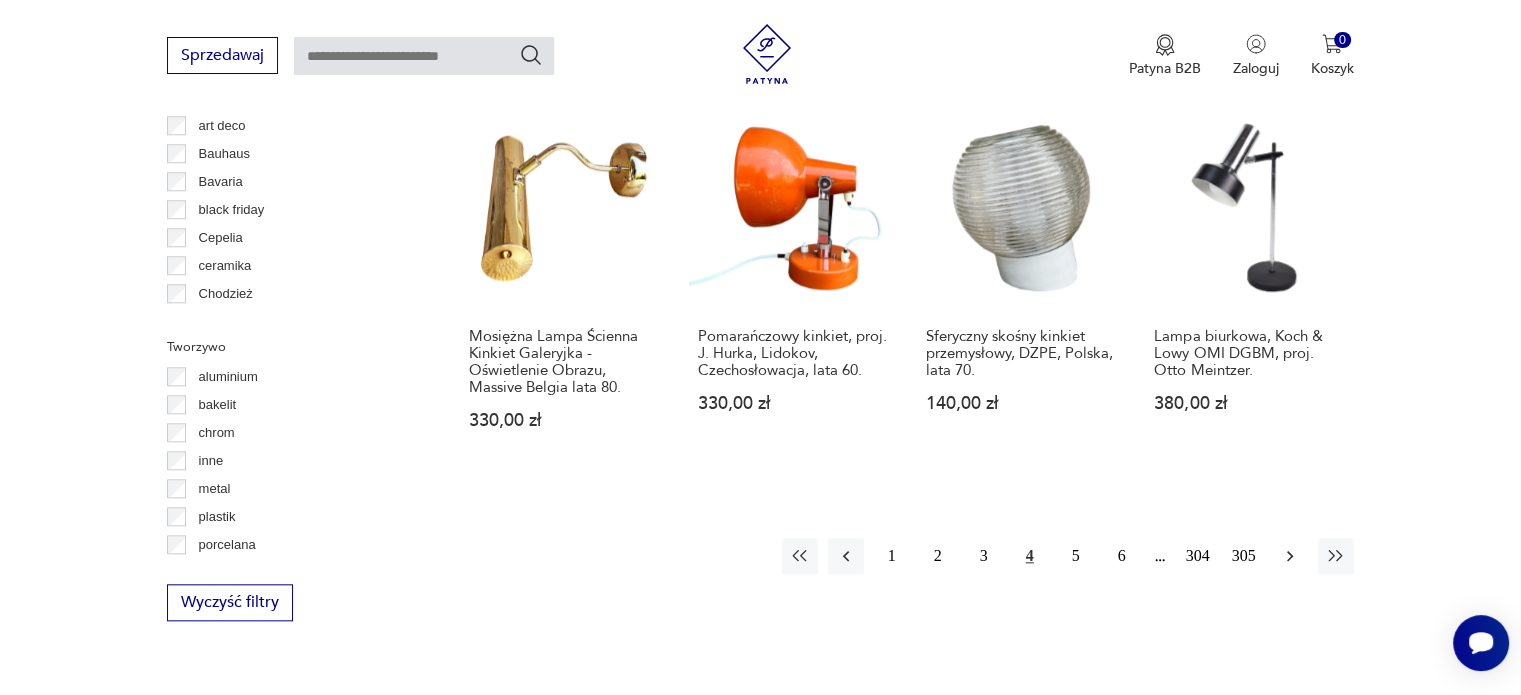 click at bounding box center (1290, 556) 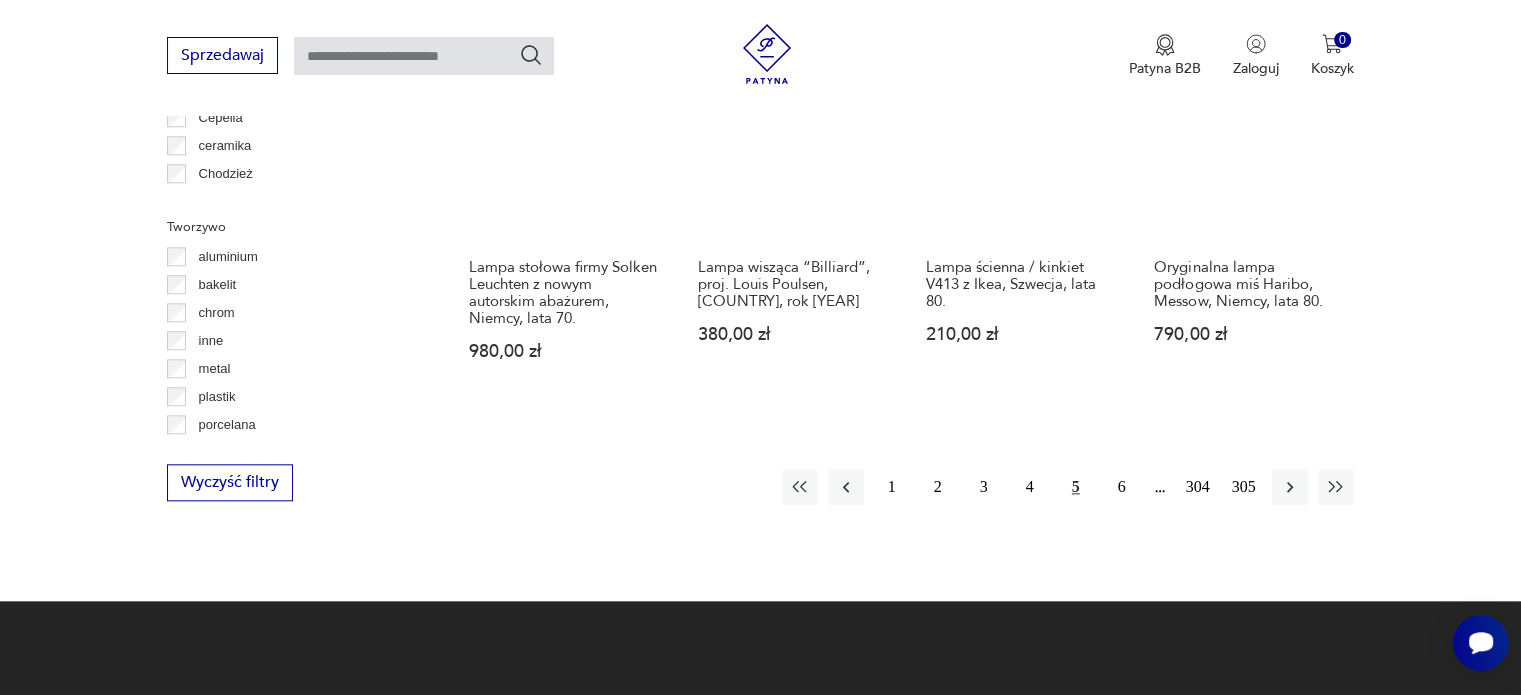 scroll, scrollTop: 1995, scrollLeft: 0, axis: vertical 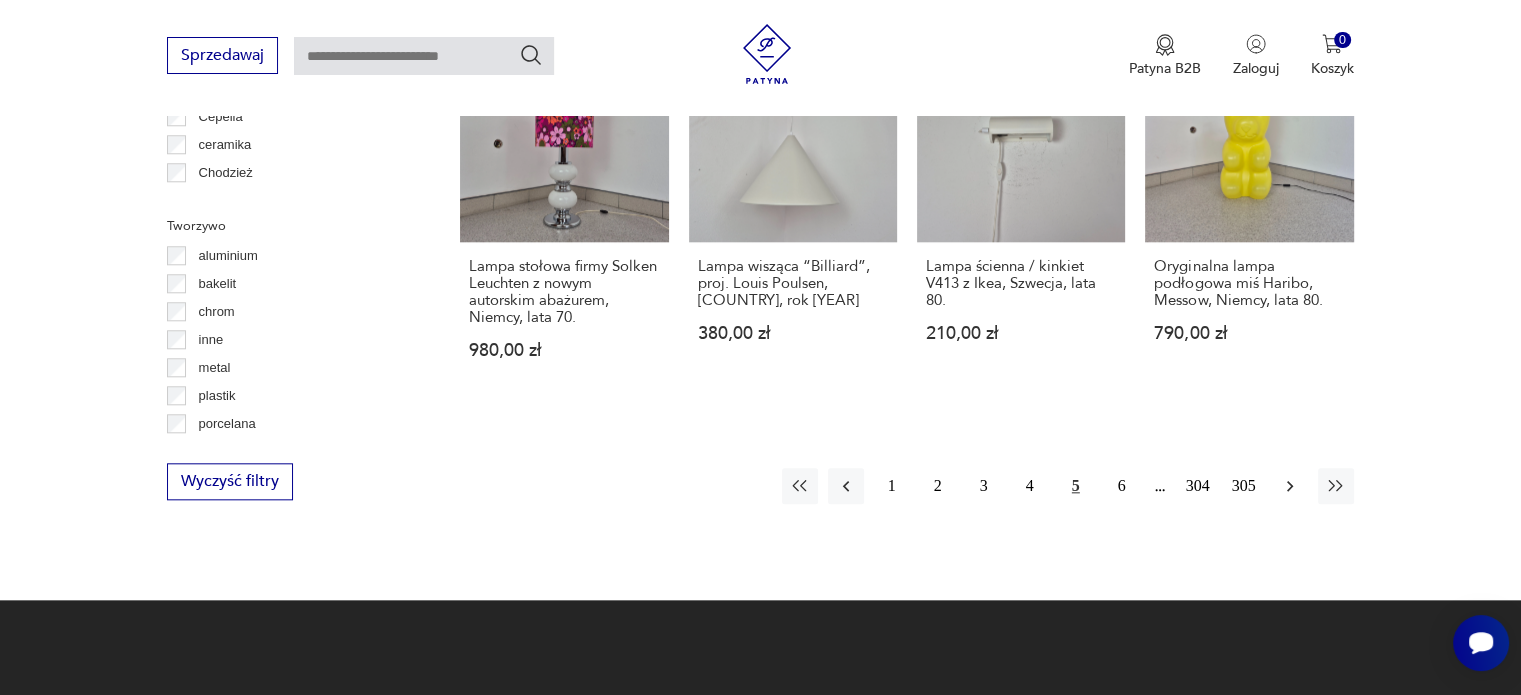 click at bounding box center [1290, 486] 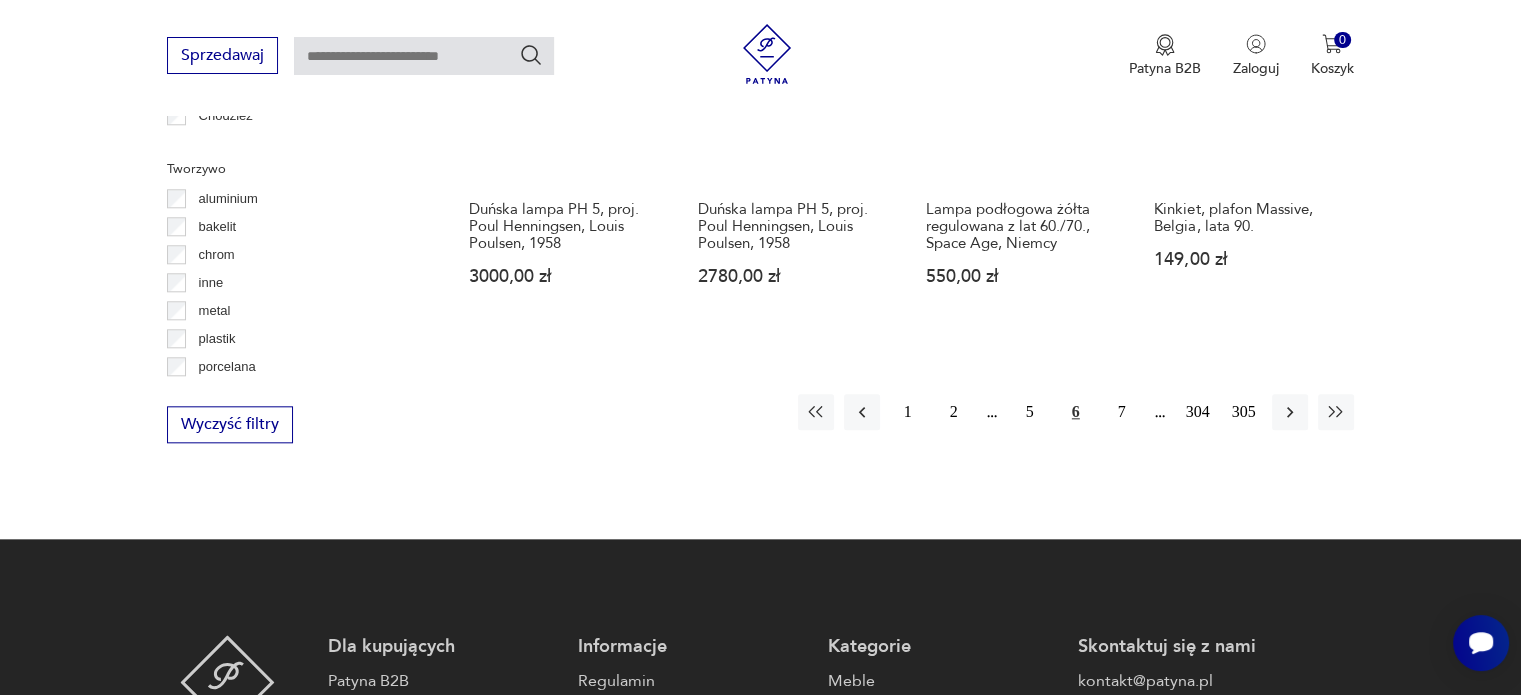scroll, scrollTop: 2051, scrollLeft: 0, axis: vertical 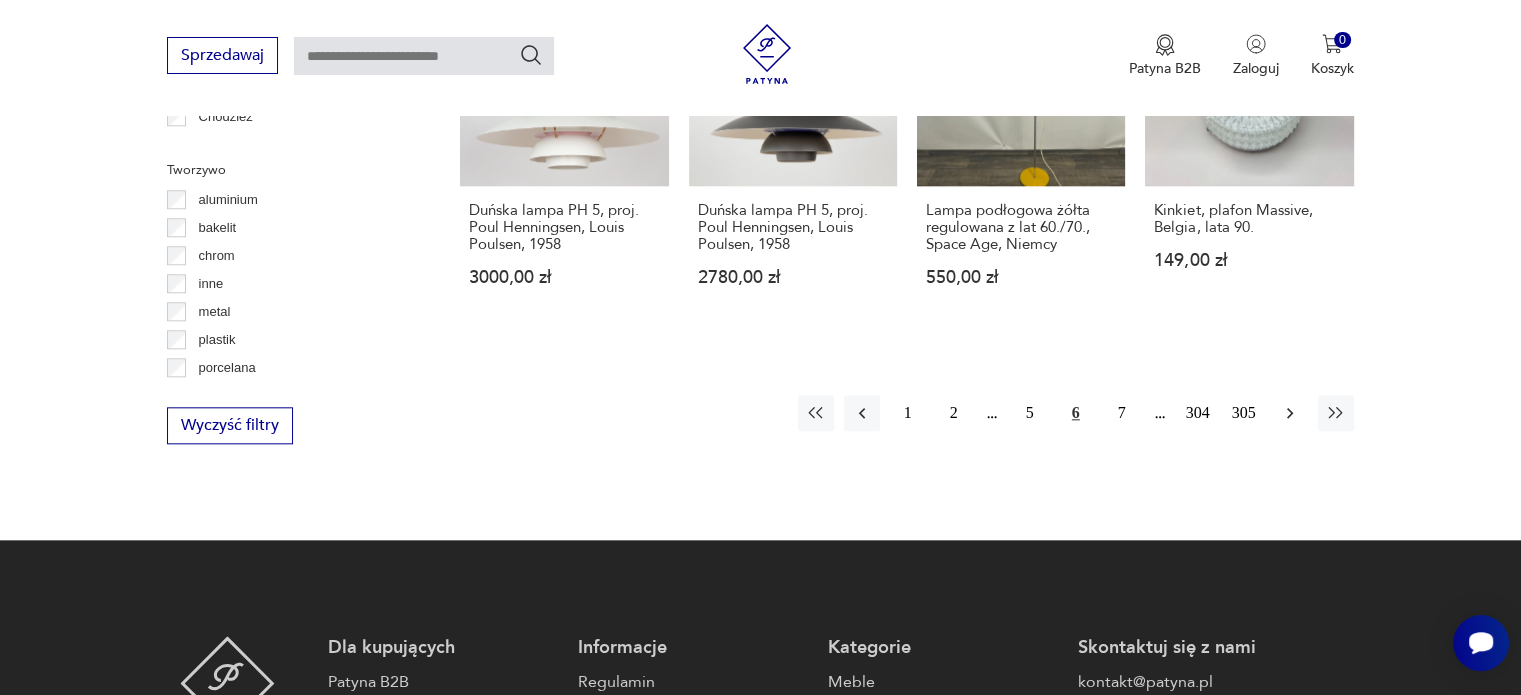 click at bounding box center [1290, 413] 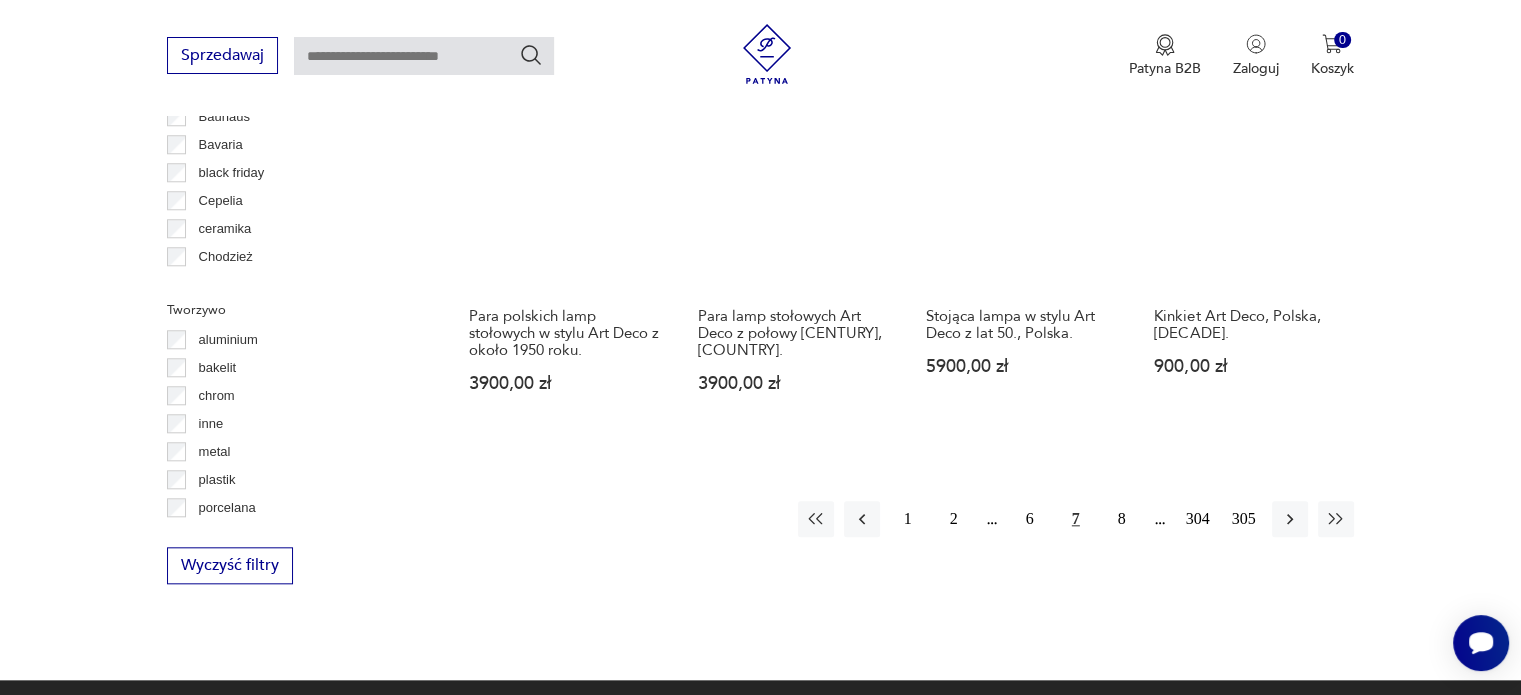 scroll, scrollTop: 1912, scrollLeft: 0, axis: vertical 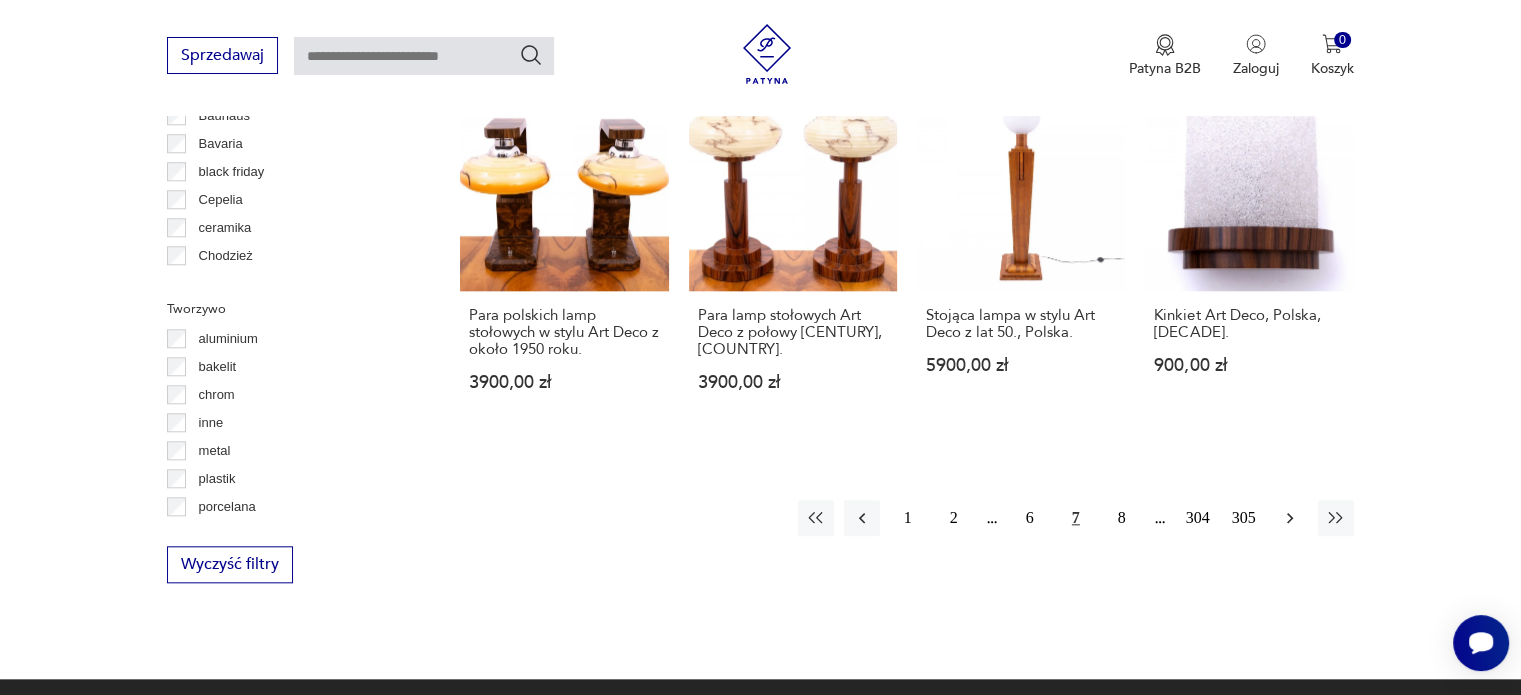 click at bounding box center [1290, 518] 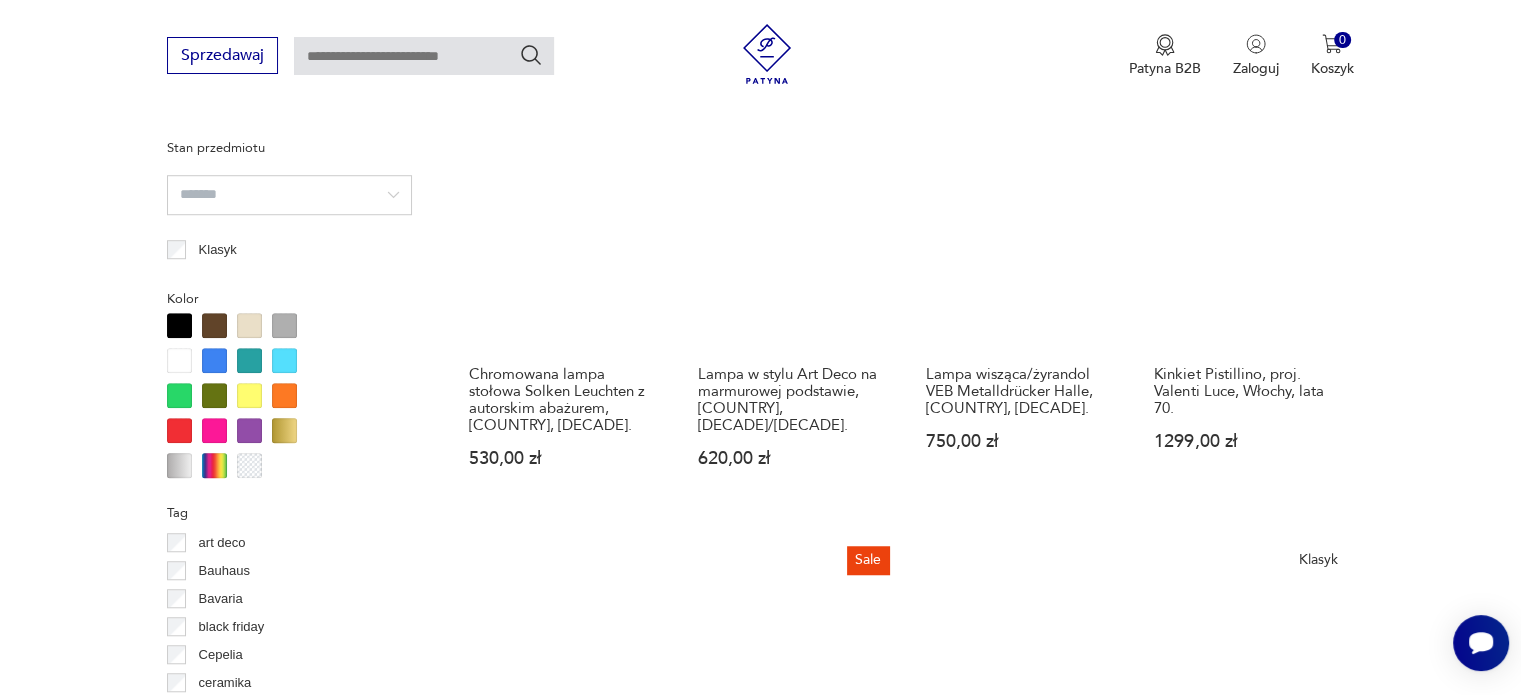 scroll, scrollTop: 1458, scrollLeft: 0, axis: vertical 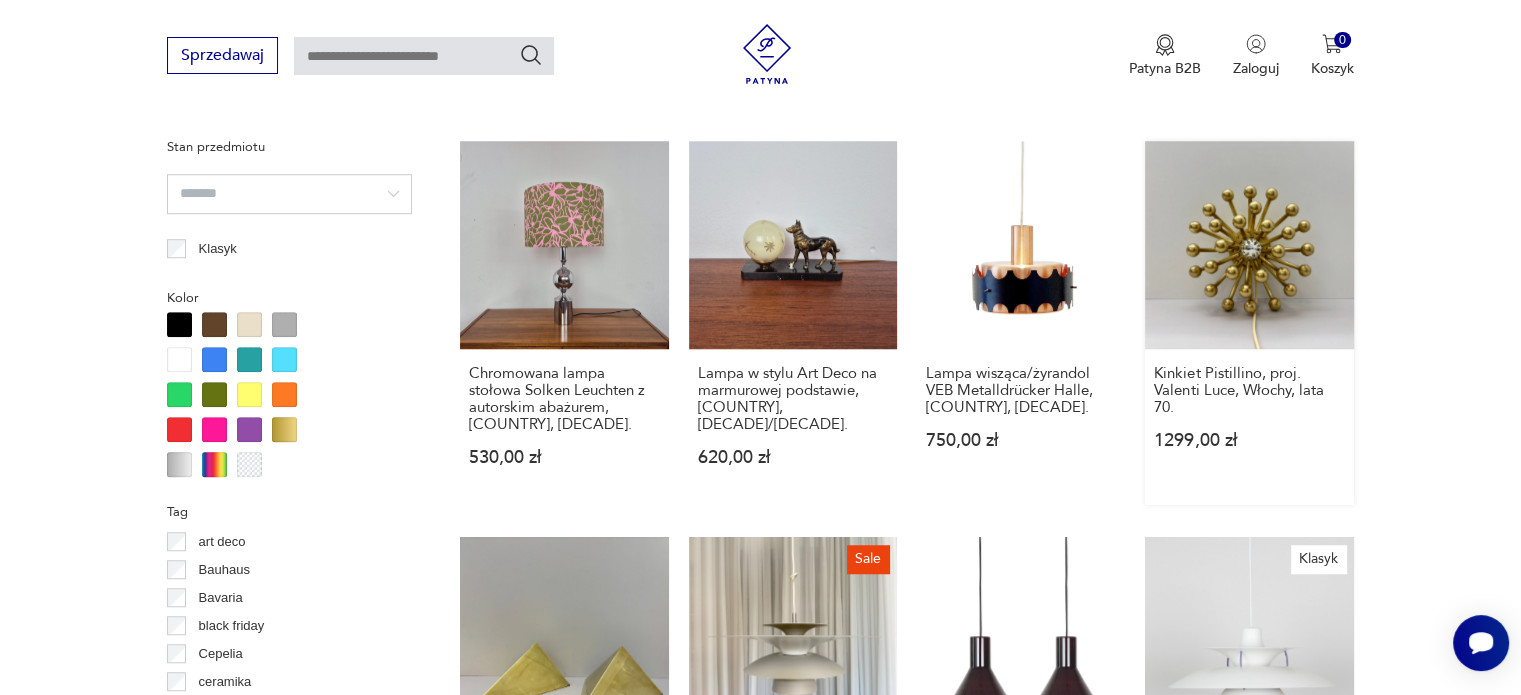 click on "Kinkiet Pistillino, proj. Valenti Luce, [COUNTRY], [DECADE]. 1299,00 zł" at bounding box center (1249, 323) 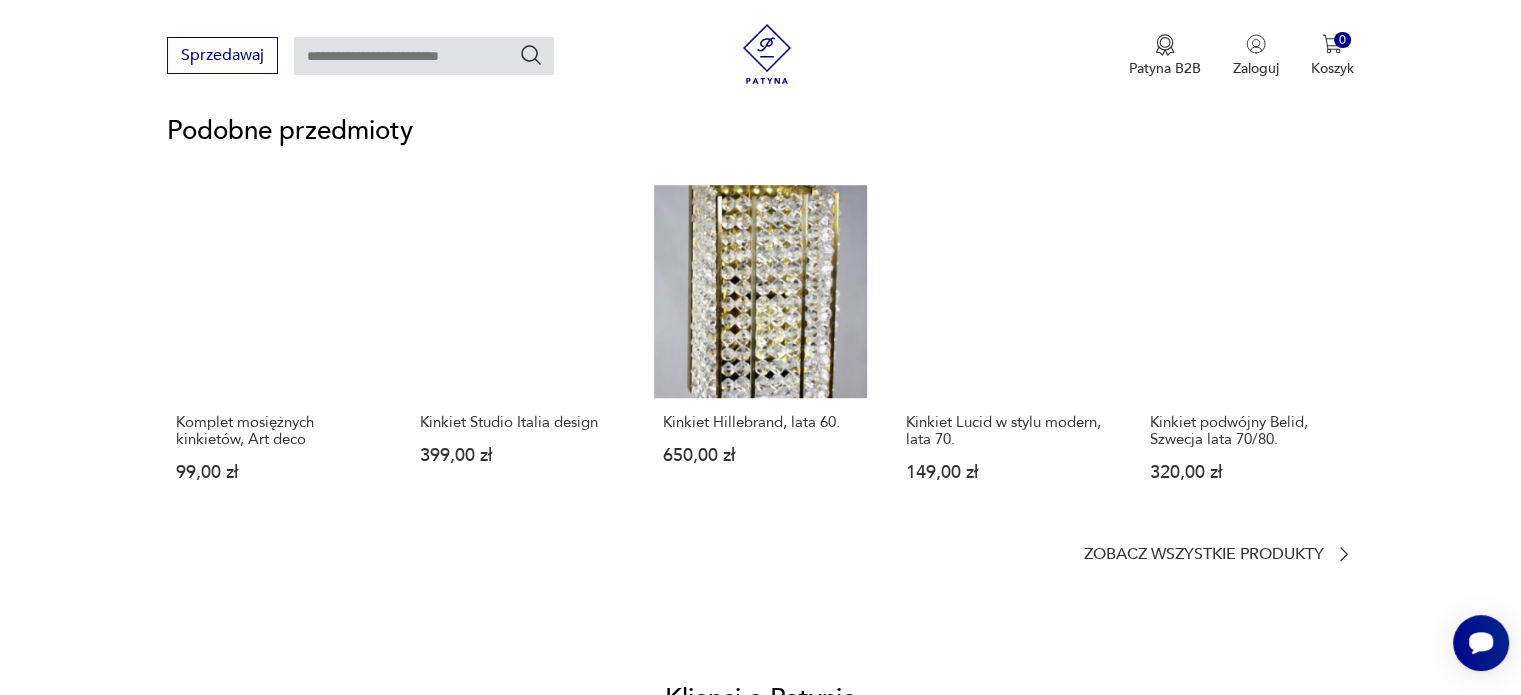 scroll, scrollTop: 1347, scrollLeft: 0, axis: vertical 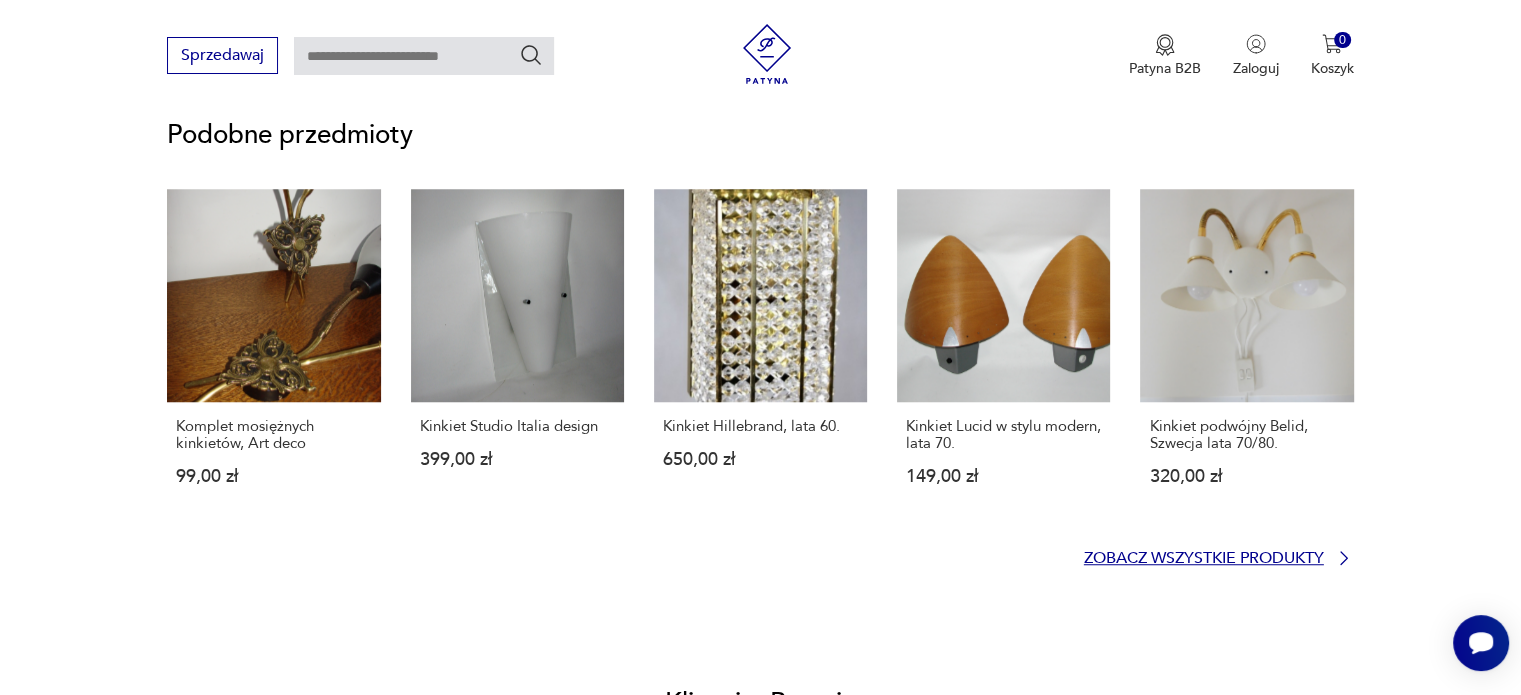 click at bounding box center [1344, 558] 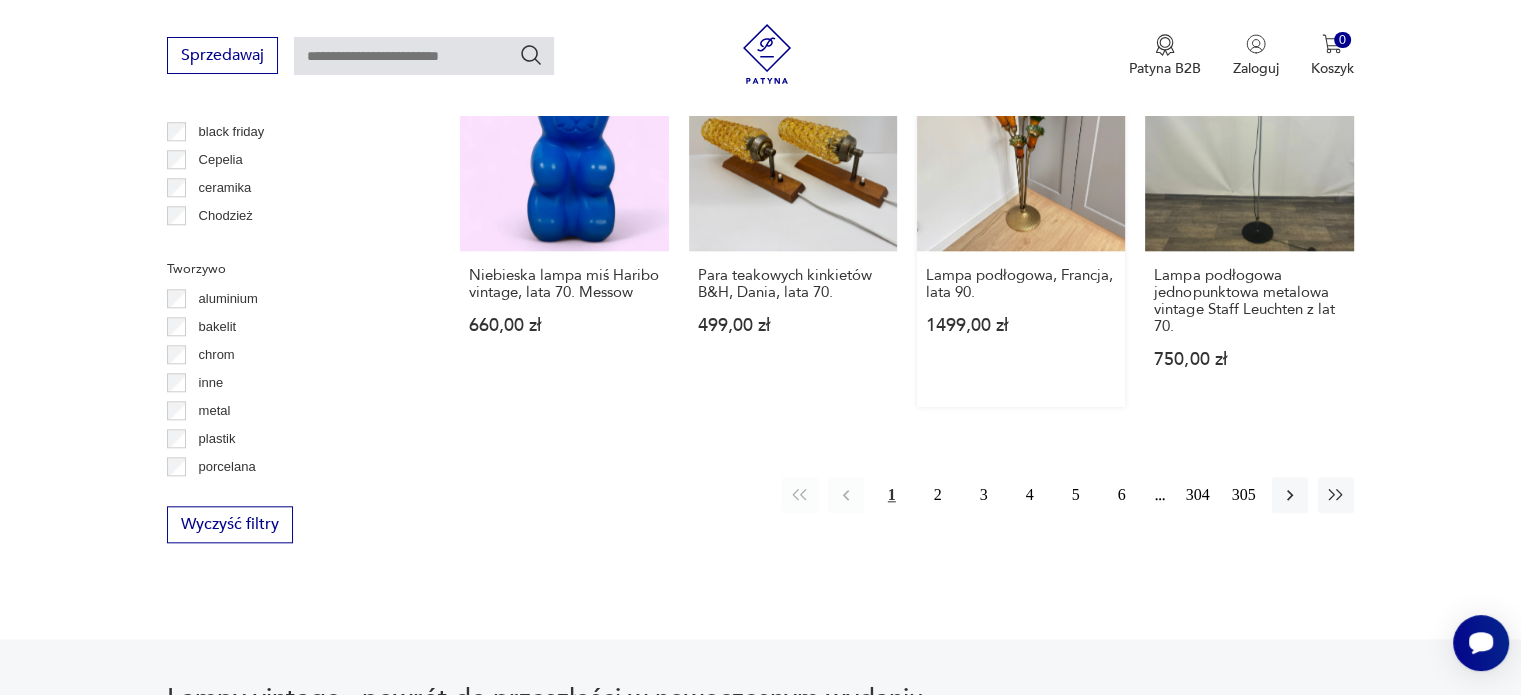 scroll, scrollTop: 1951, scrollLeft: 0, axis: vertical 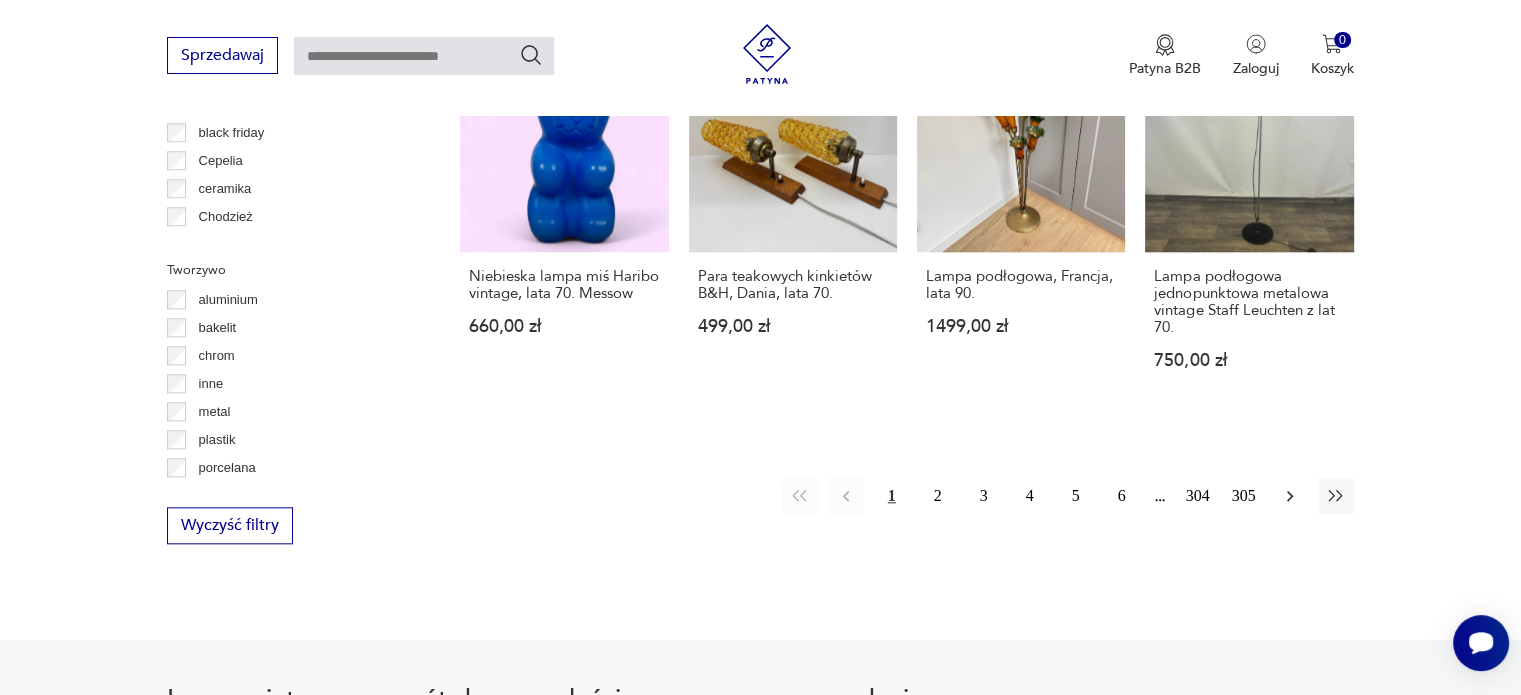 click at bounding box center [1290, 496] 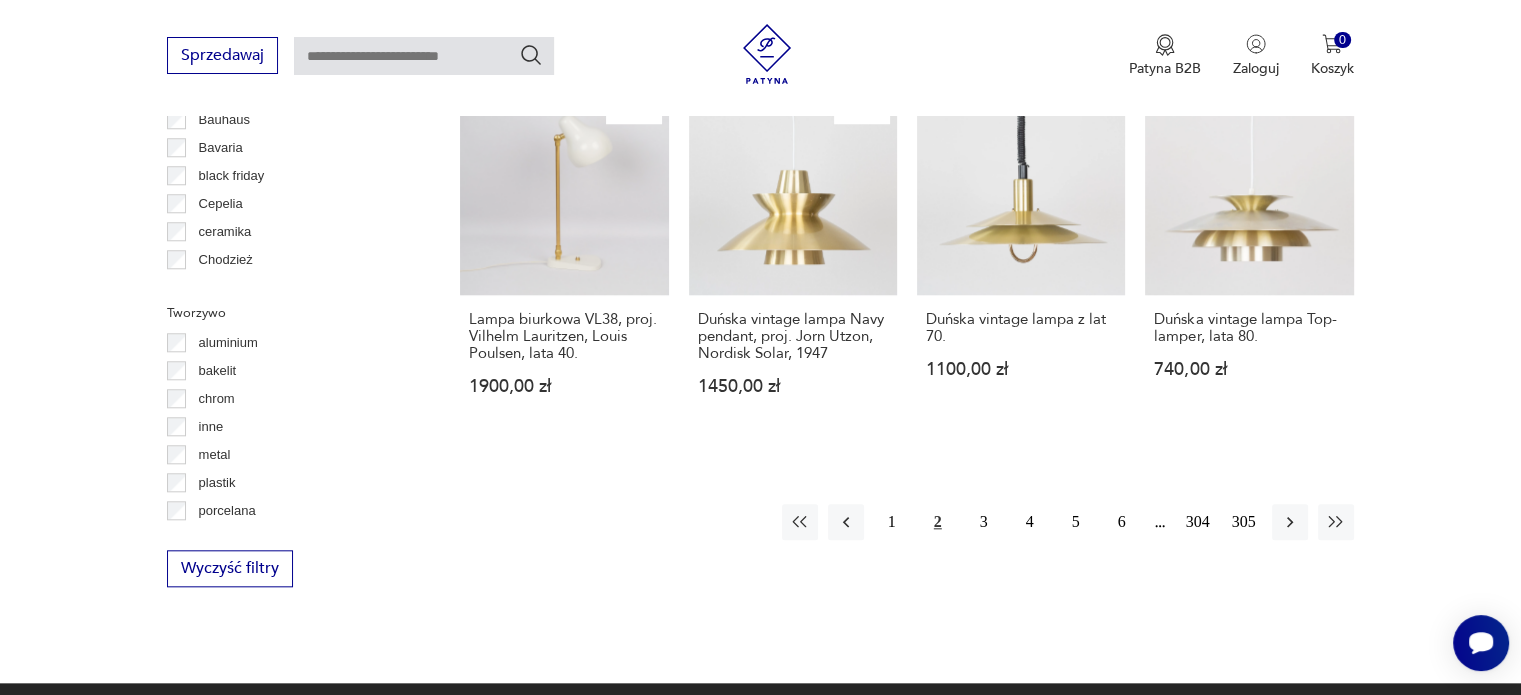 scroll, scrollTop: 1918, scrollLeft: 0, axis: vertical 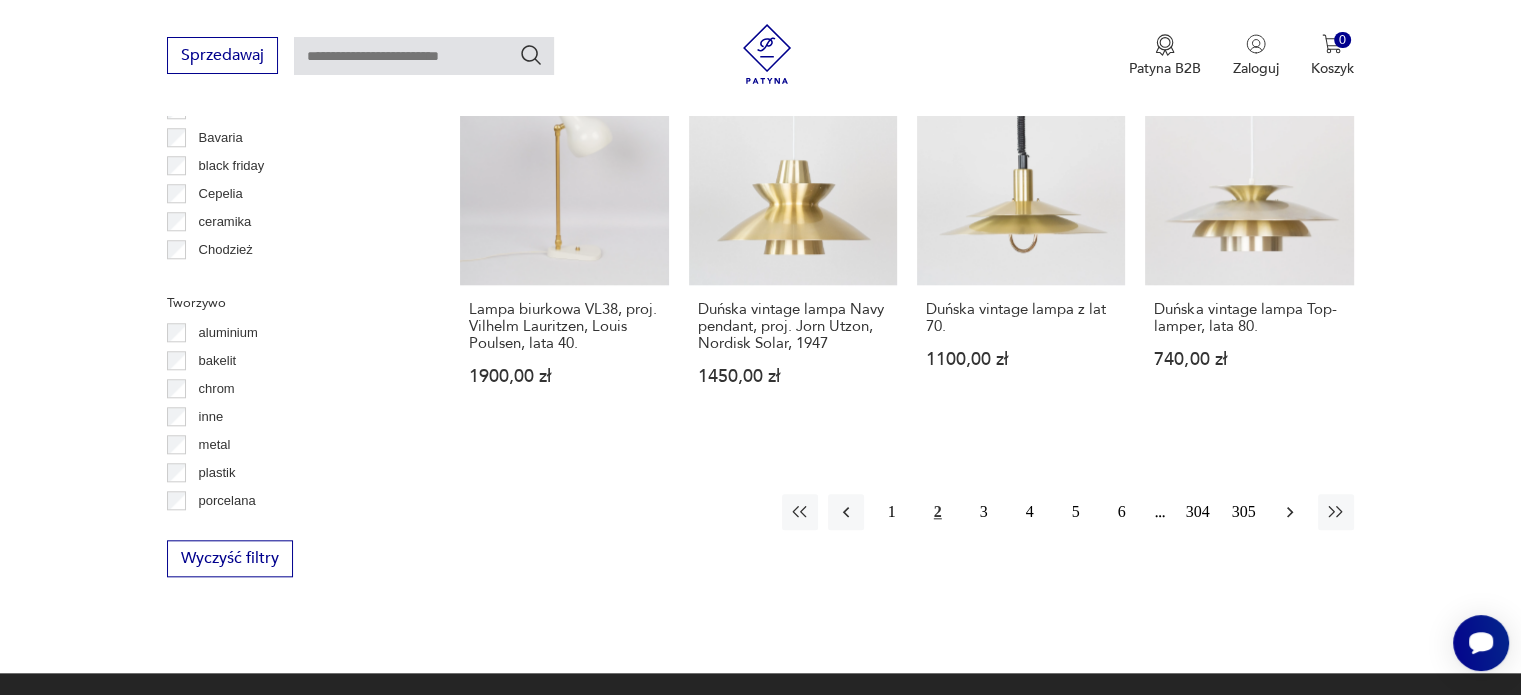 click at bounding box center (1290, 512) 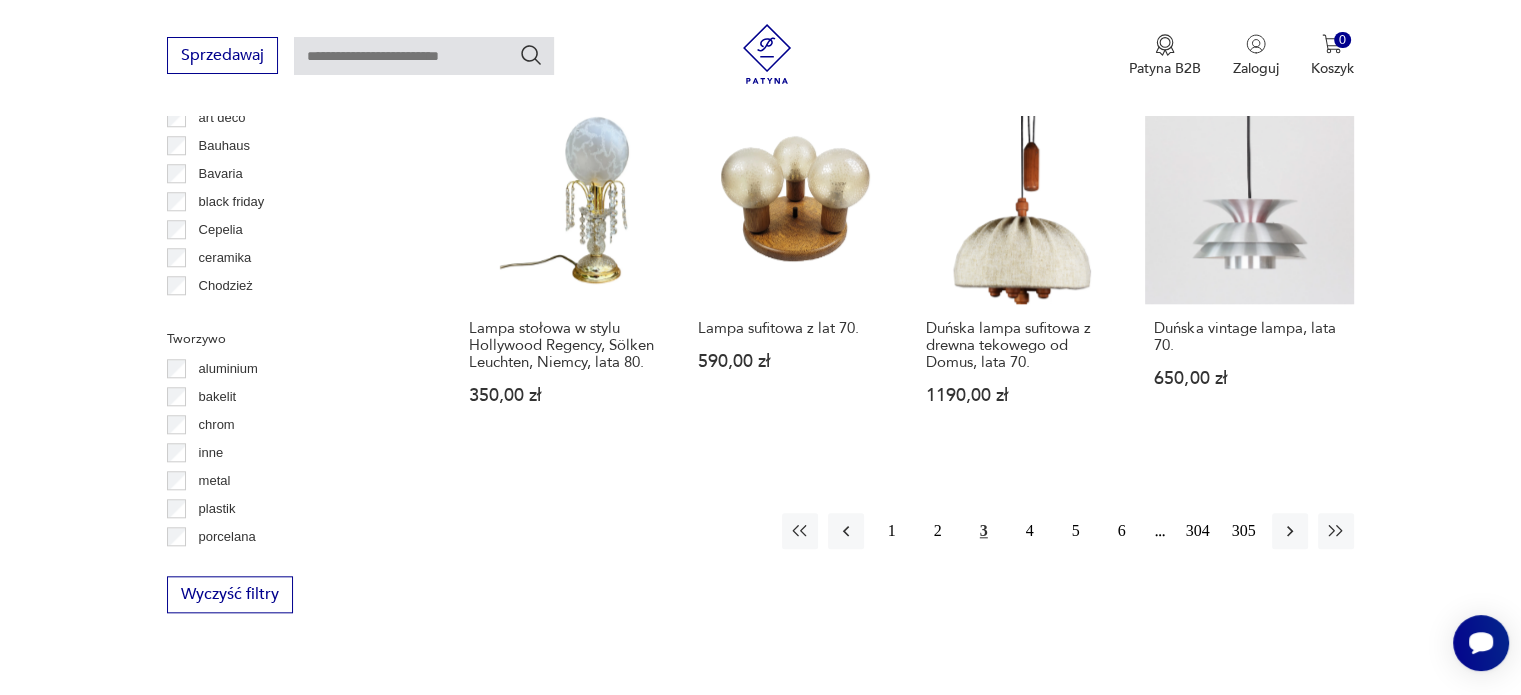 scroll, scrollTop: 1896, scrollLeft: 0, axis: vertical 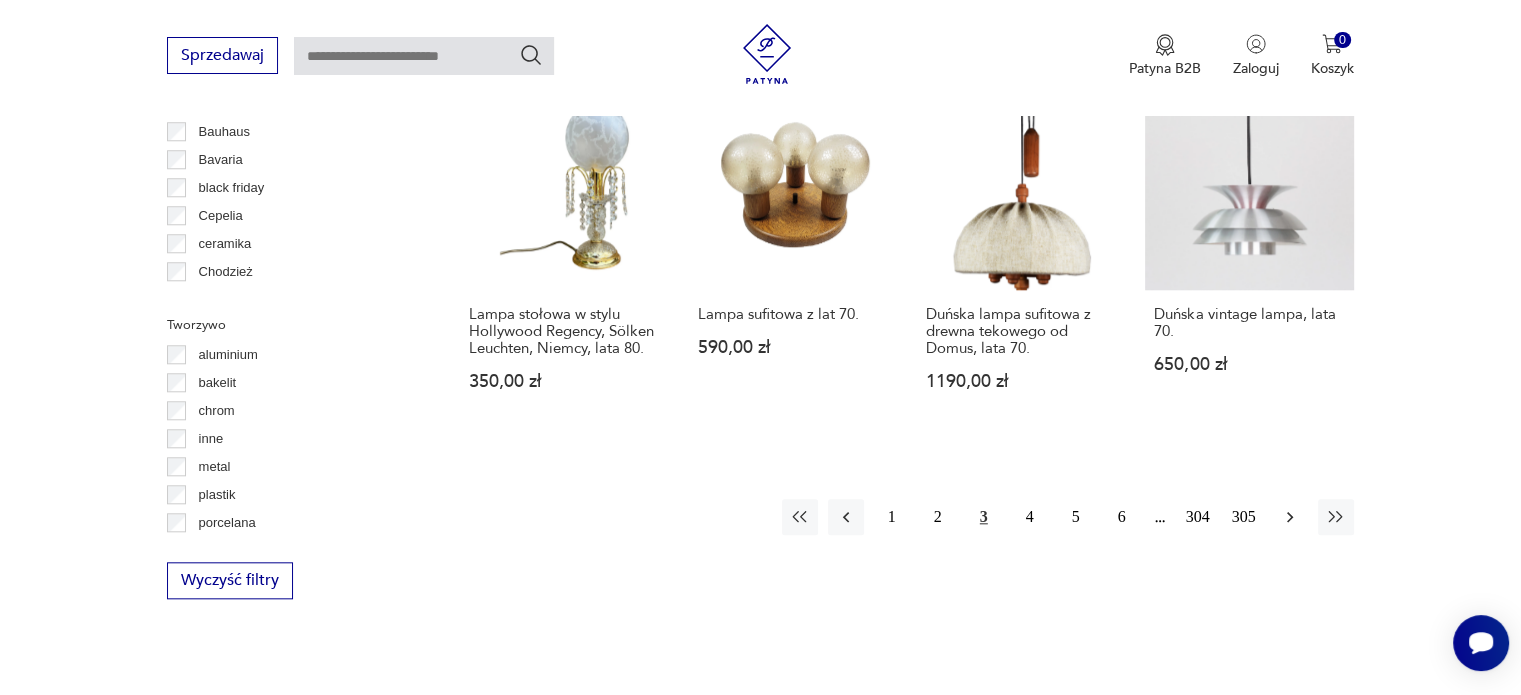 click at bounding box center [1290, 517] 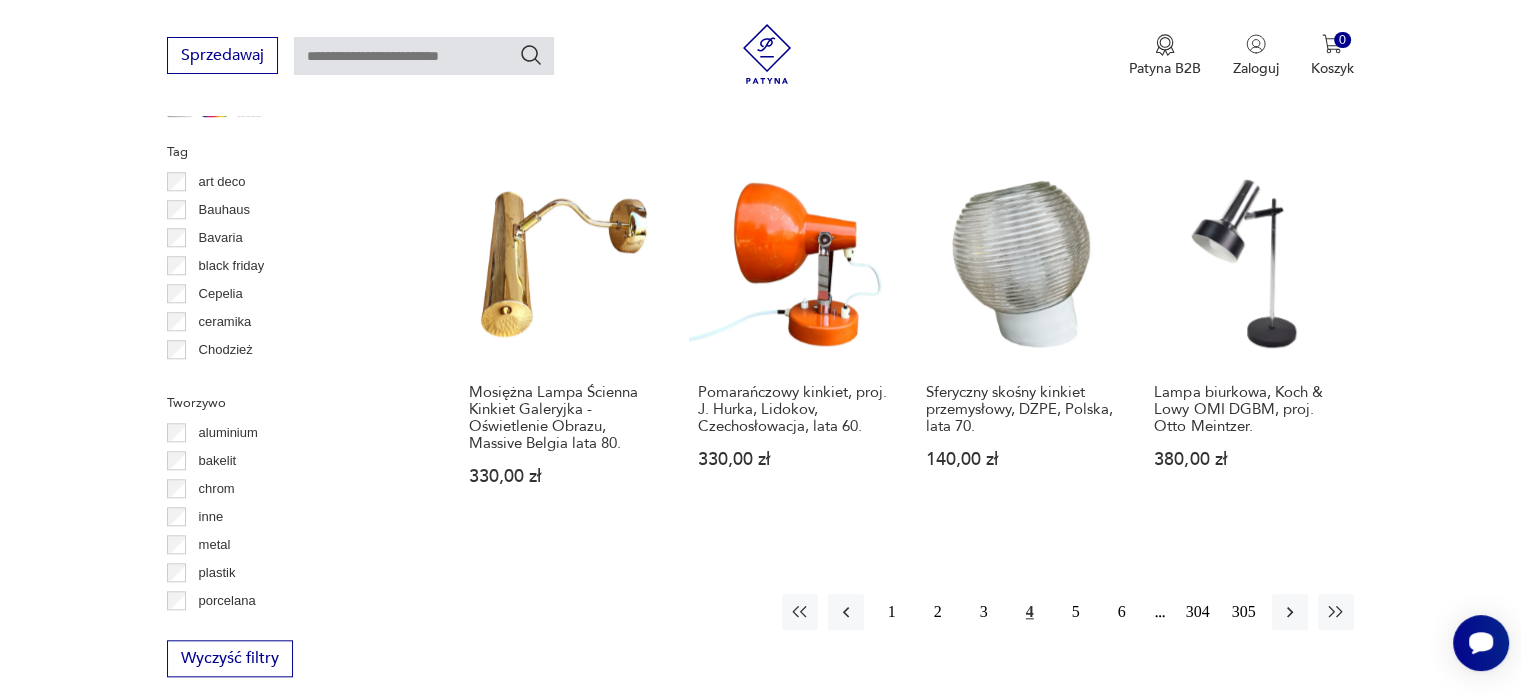 scroll, scrollTop: 1960, scrollLeft: 0, axis: vertical 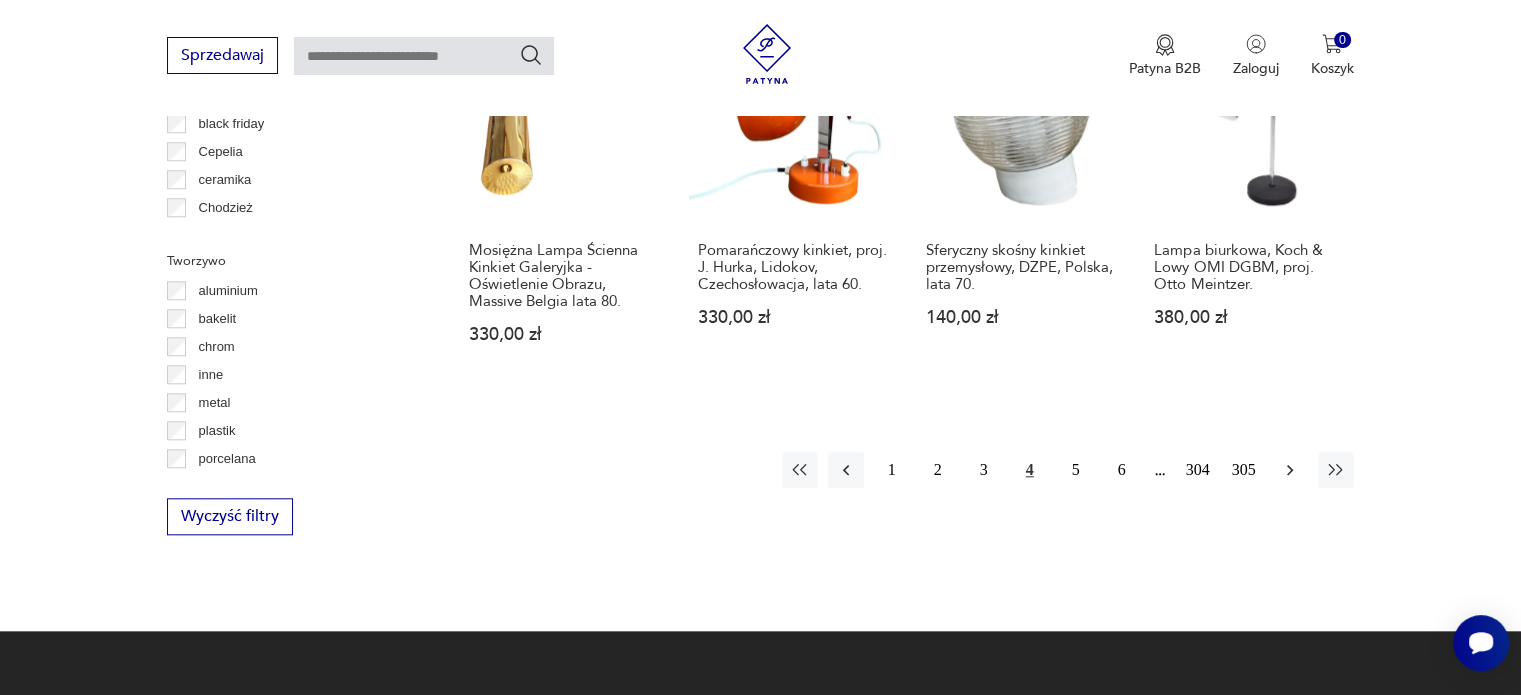 click at bounding box center [1290, 470] 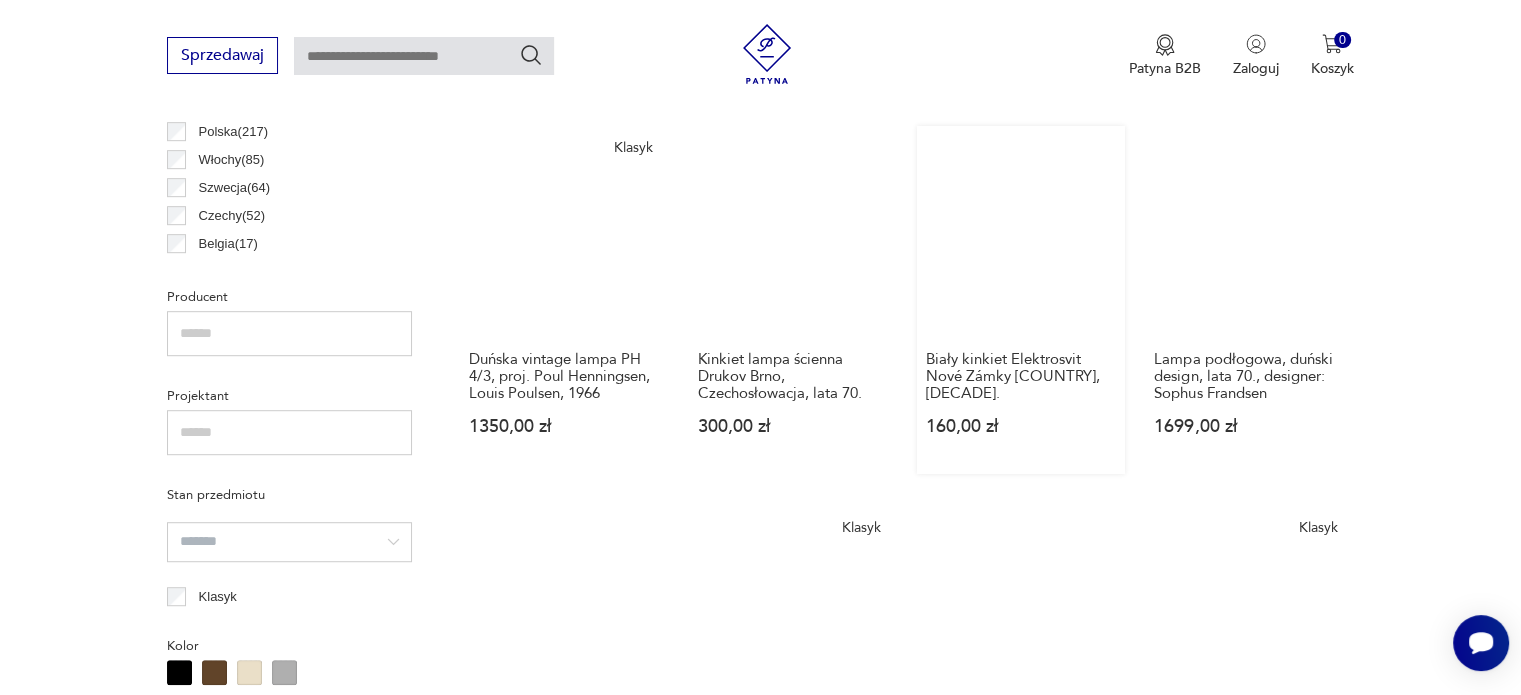scroll, scrollTop: 1111, scrollLeft: 0, axis: vertical 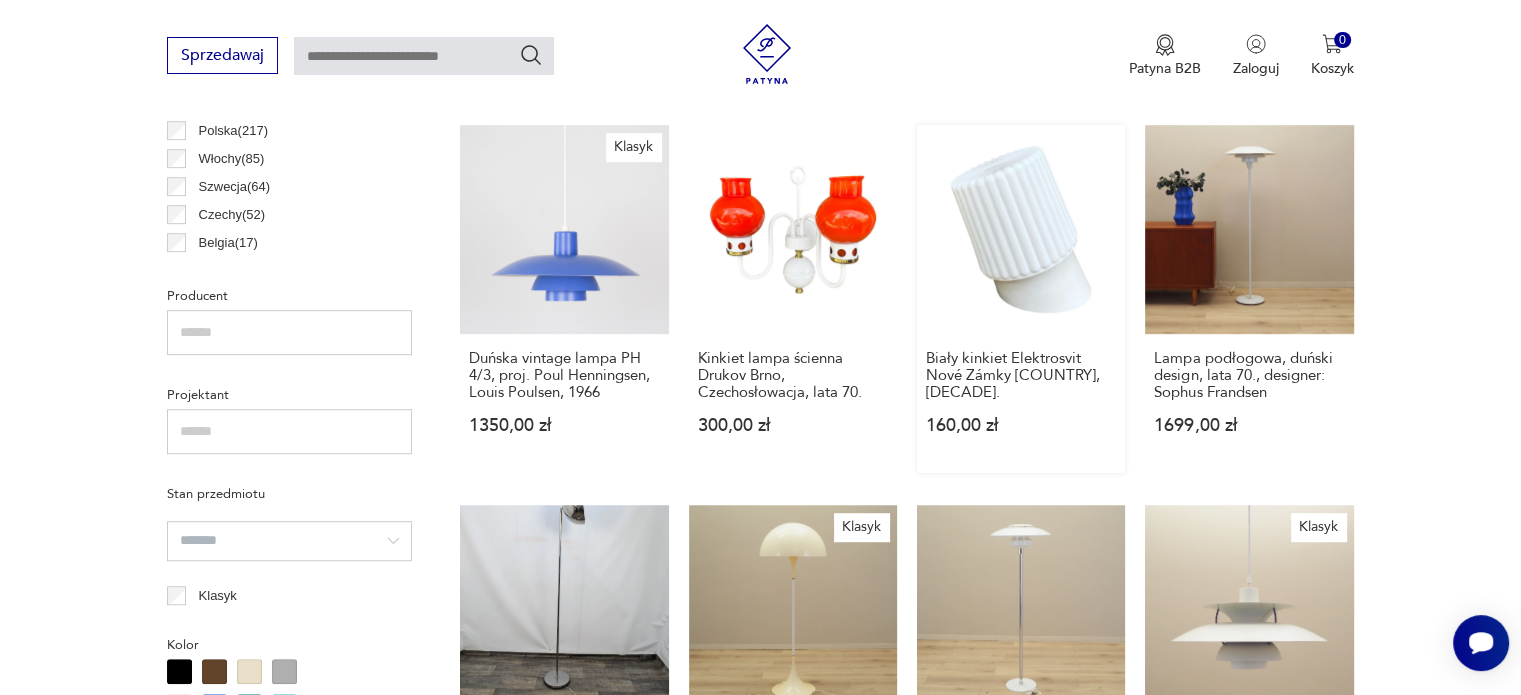 click on "Biały kinkiet Elektrosvit Nové Zámky Czechosłowacja, [DECADE]. 160,00 zł" at bounding box center [1021, 298] 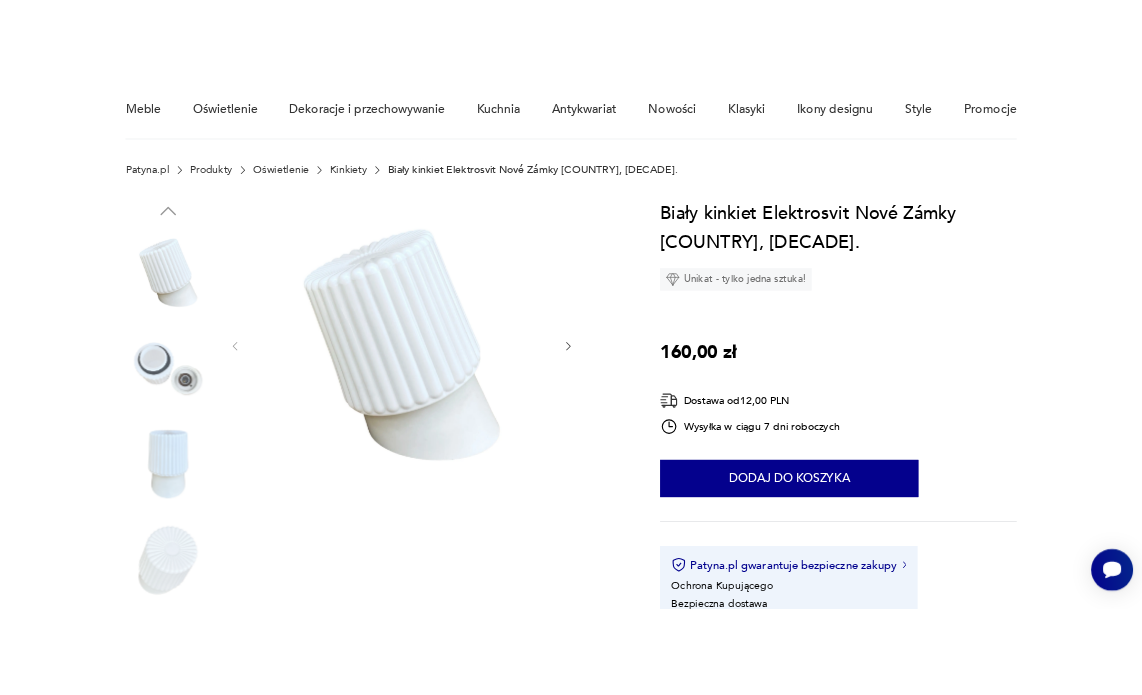 scroll, scrollTop: 192, scrollLeft: 0, axis: vertical 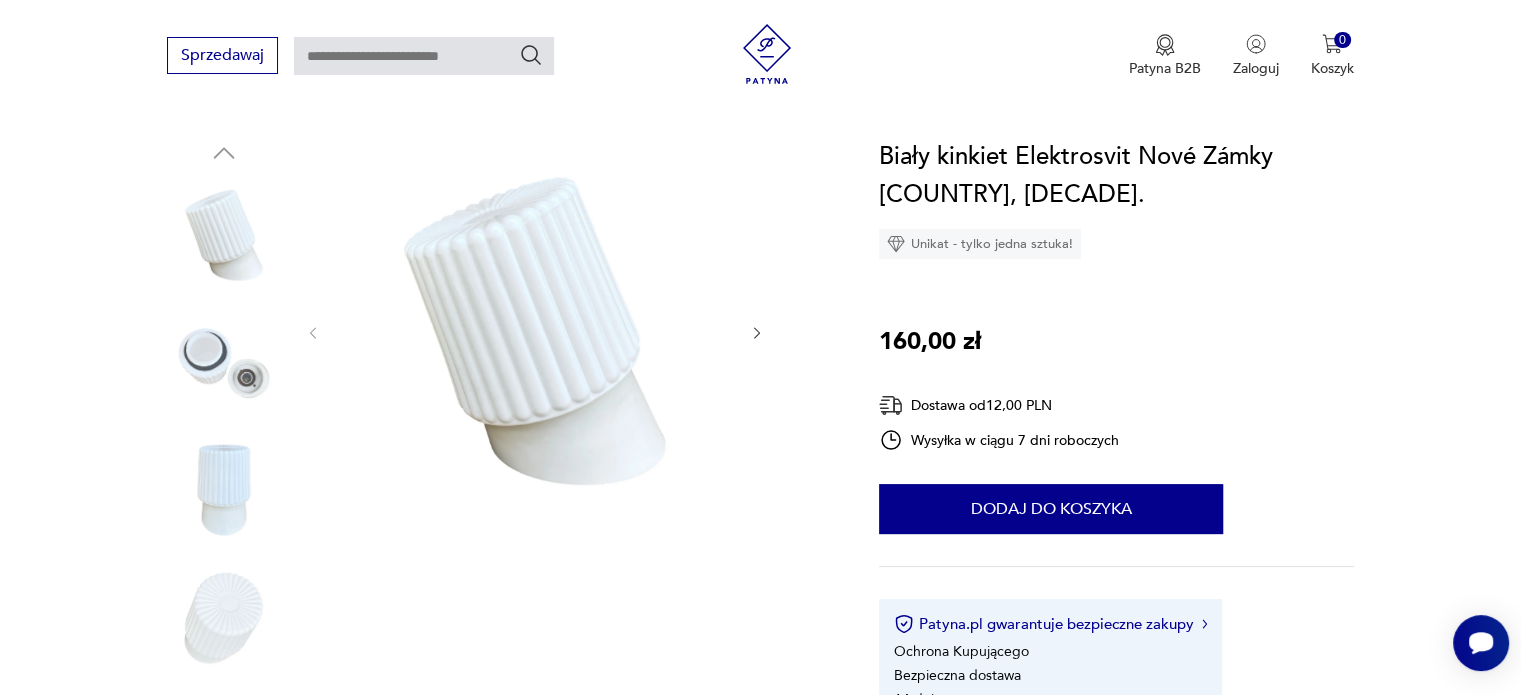 click at bounding box center [224, 363] 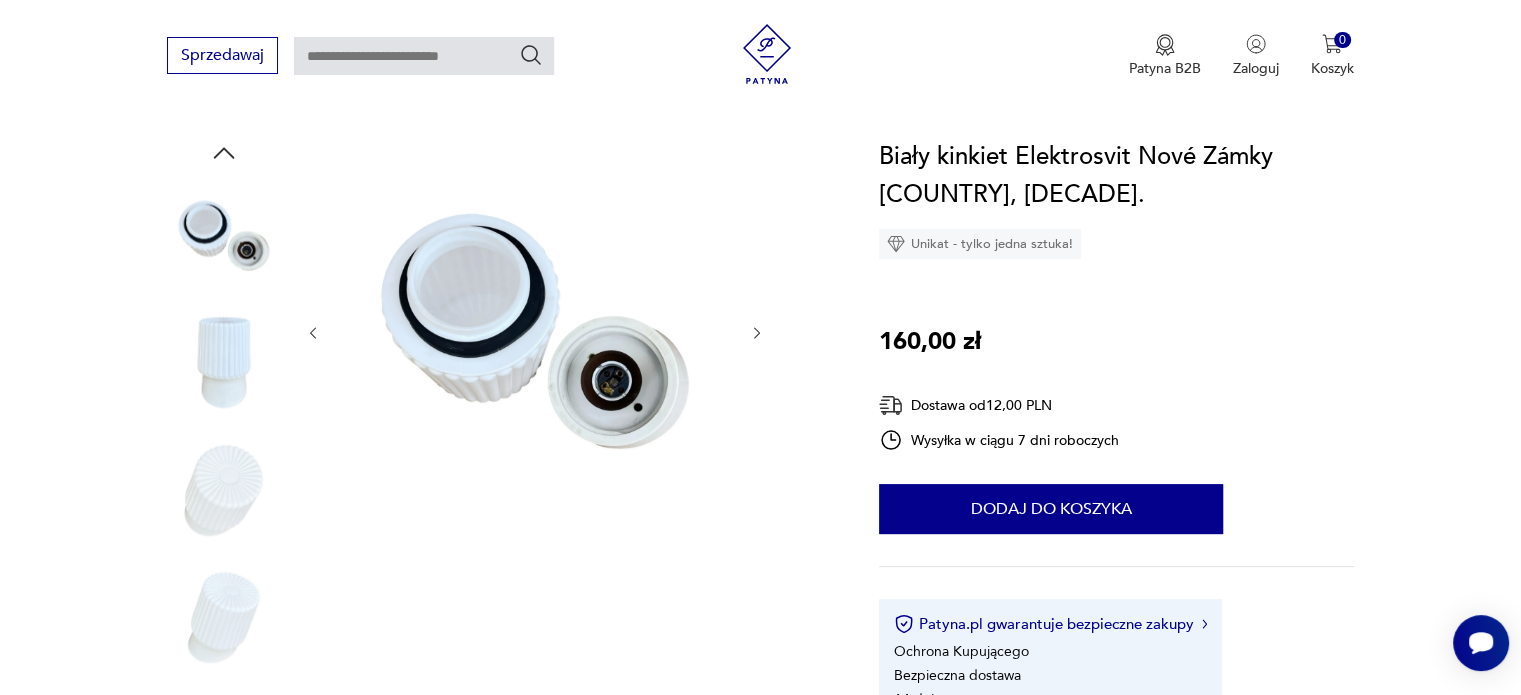 click at bounding box center [0, 0] 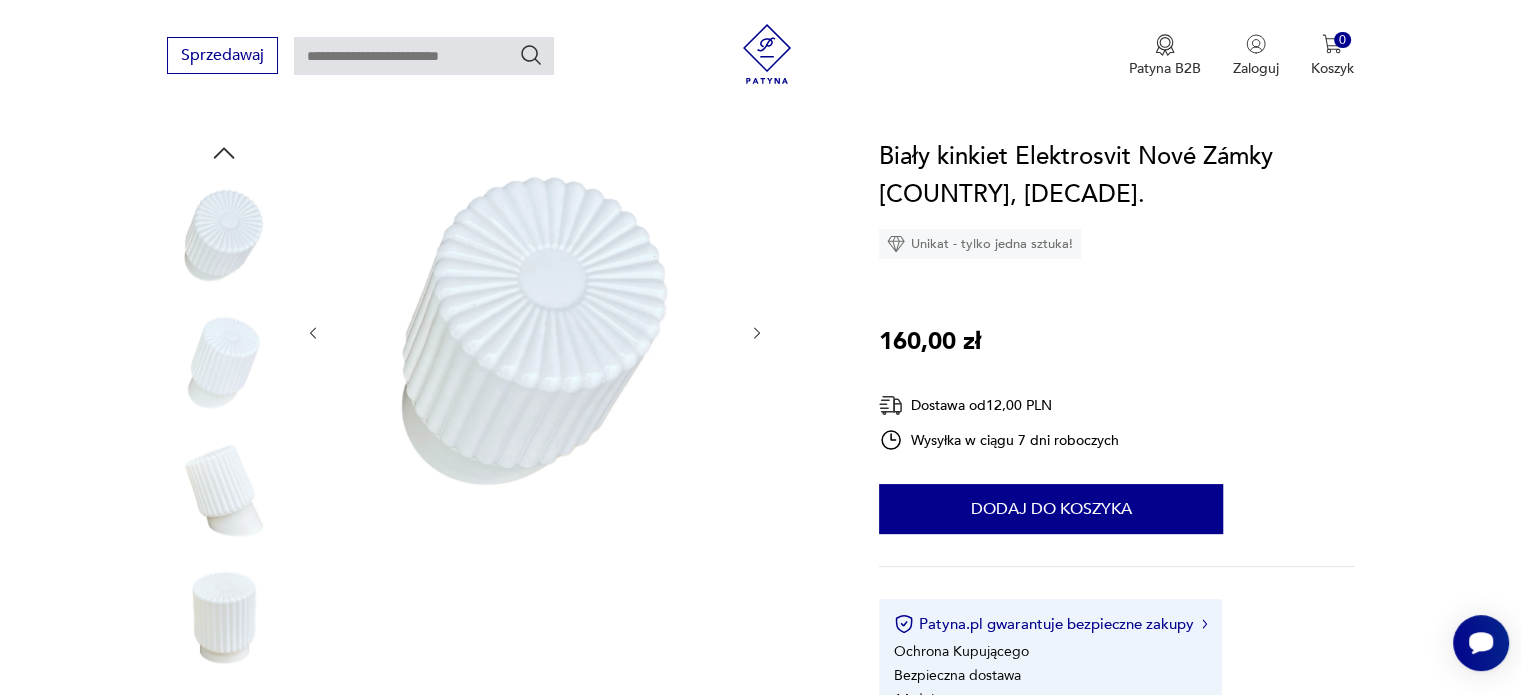 click at bounding box center (0, 0) 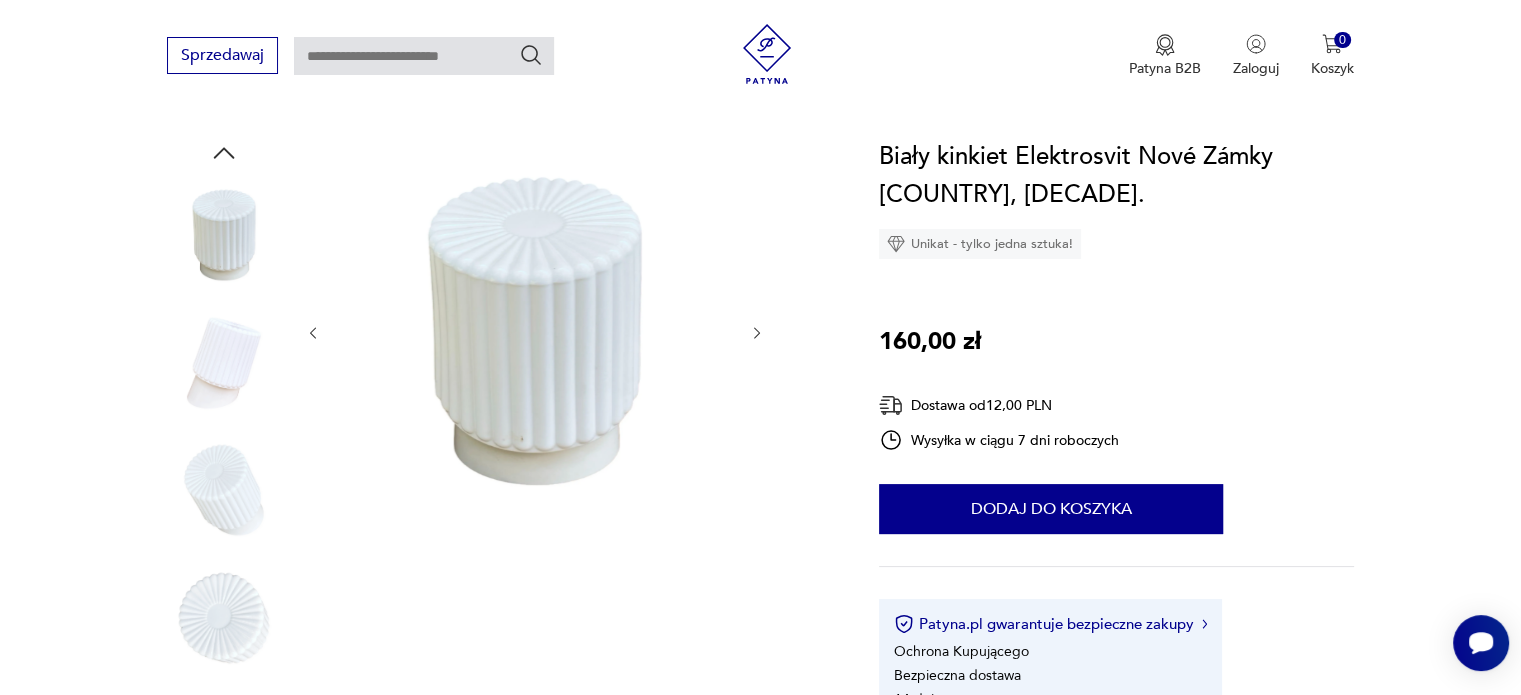 click at bounding box center [224, 363] 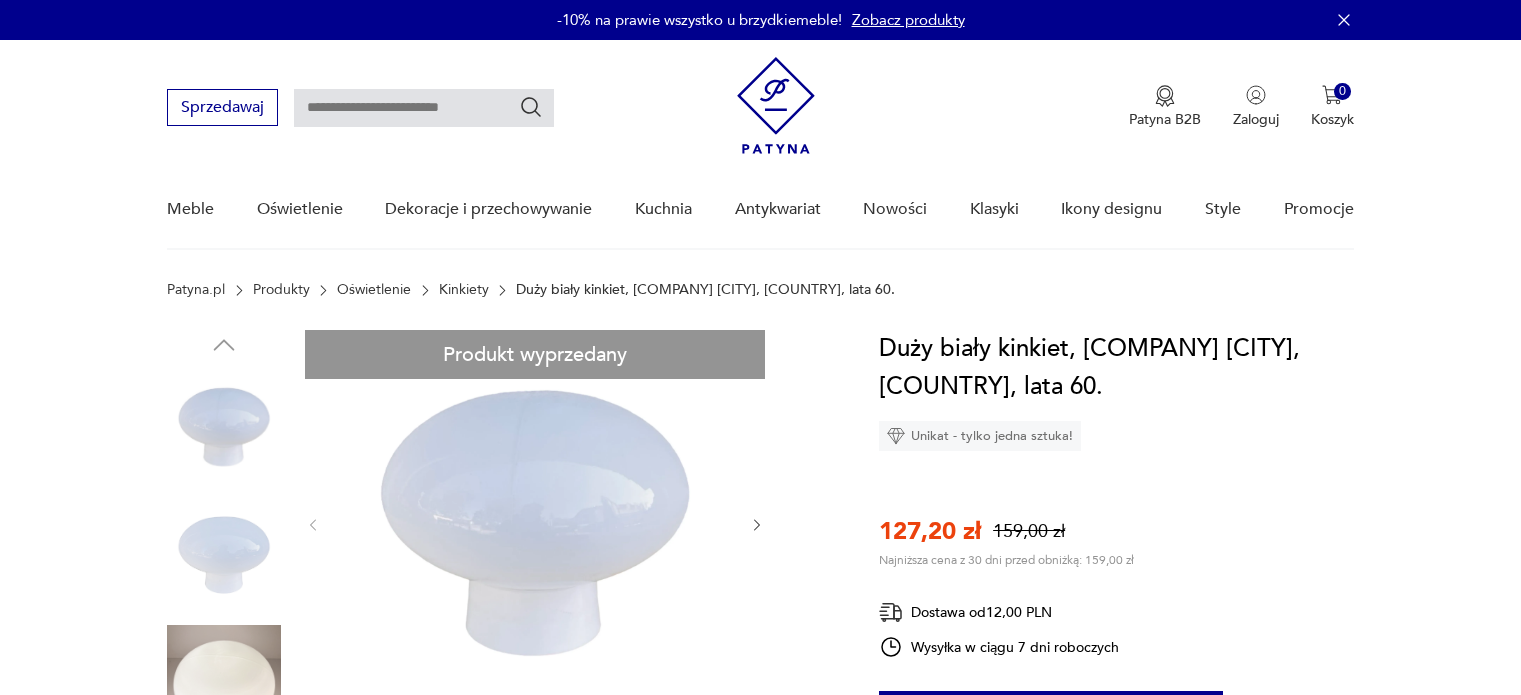 scroll, scrollTop: 0, scrollLeft: 0, axis: both 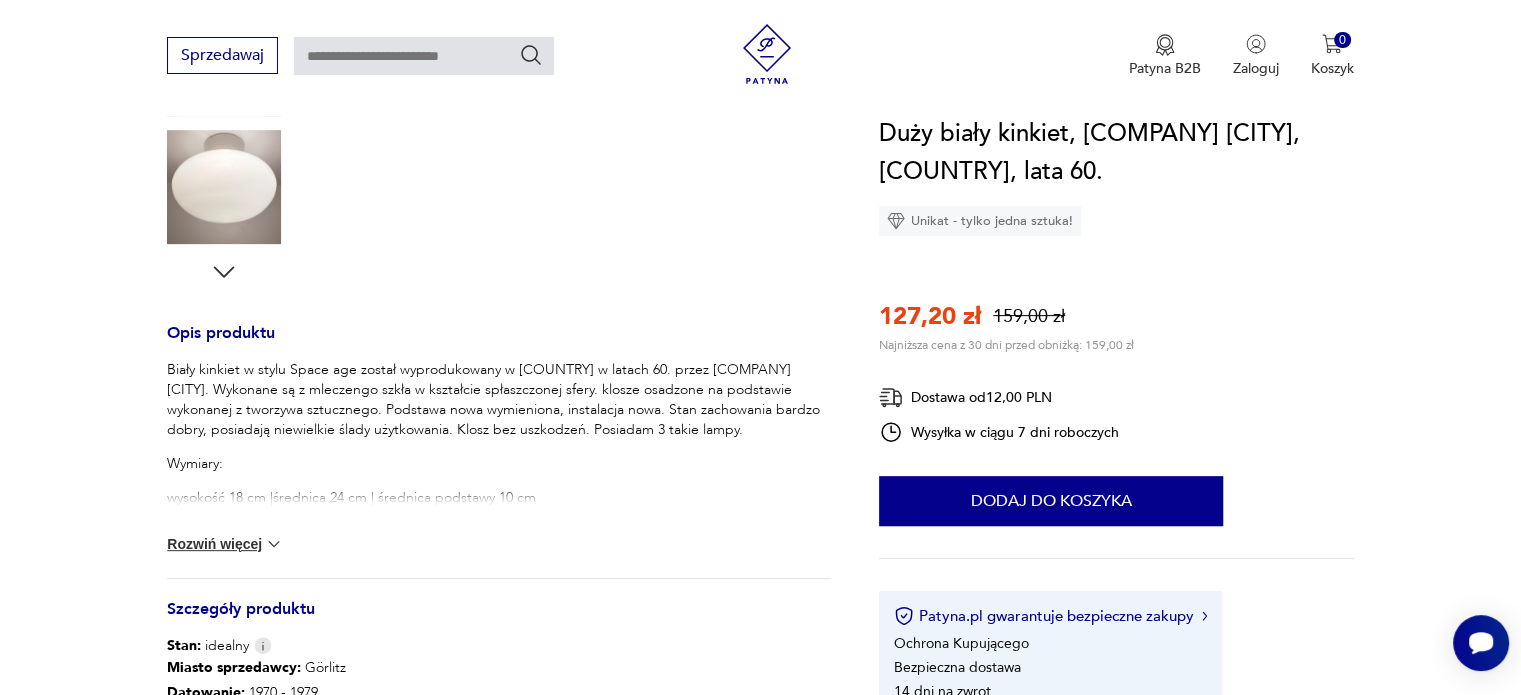 click on "Rozwiń więcej" at bounding box center (225, 544) 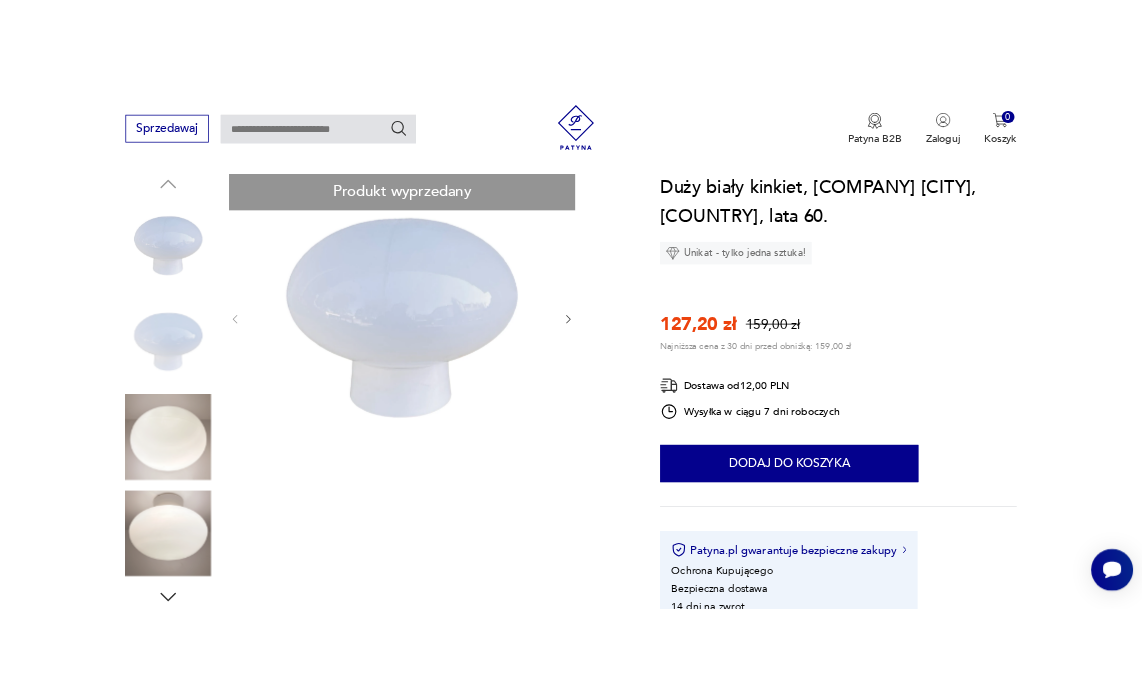 scroll, scrollTop: 215, scrollLeft: 0, axis: vertical 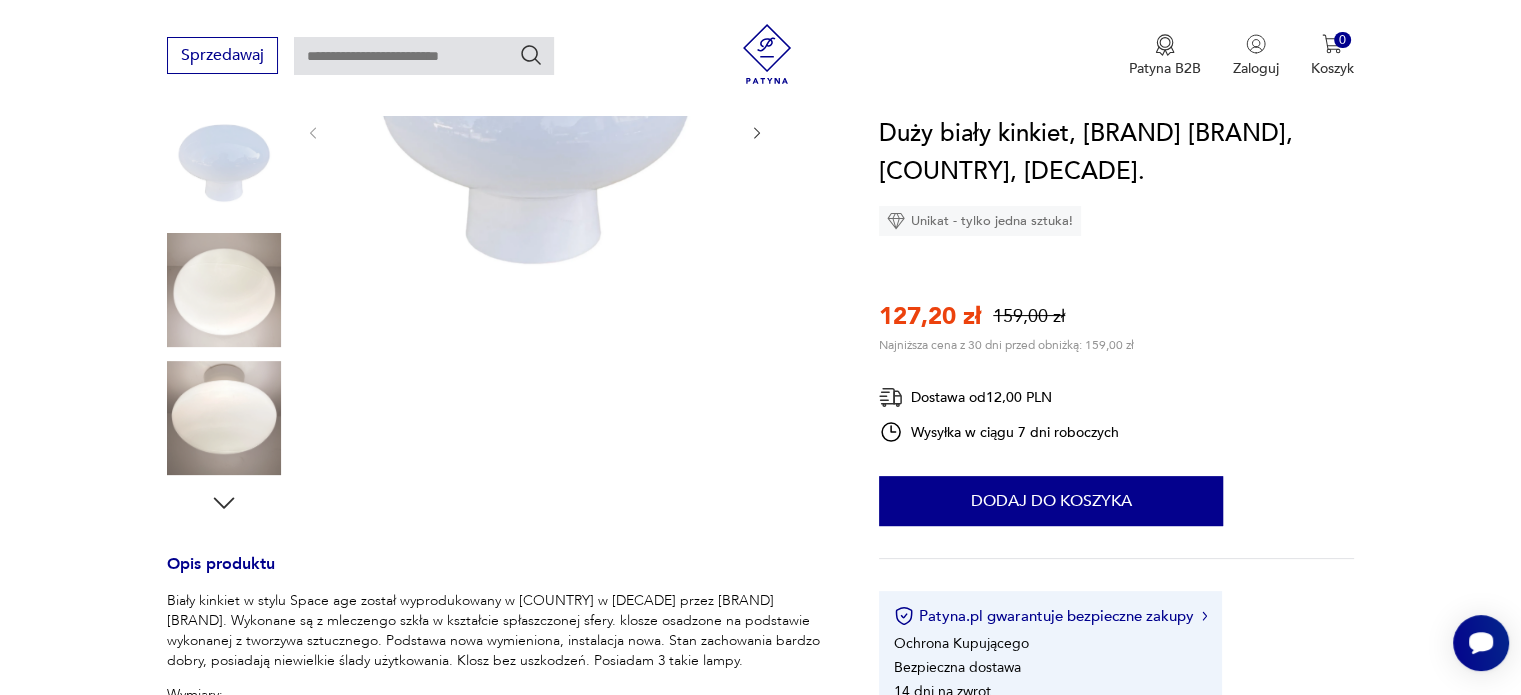 click at bounding box center [0, 0] 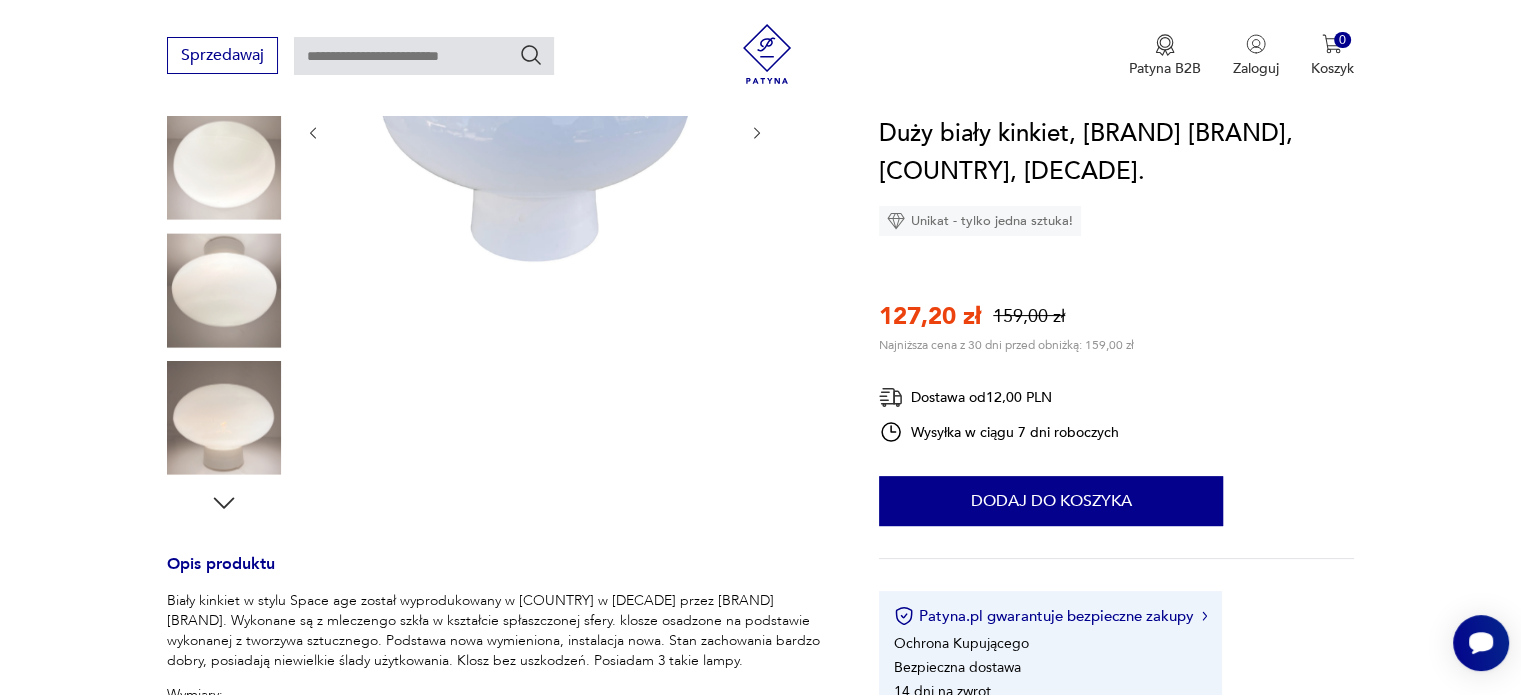 click at bounding box center (0, 0) 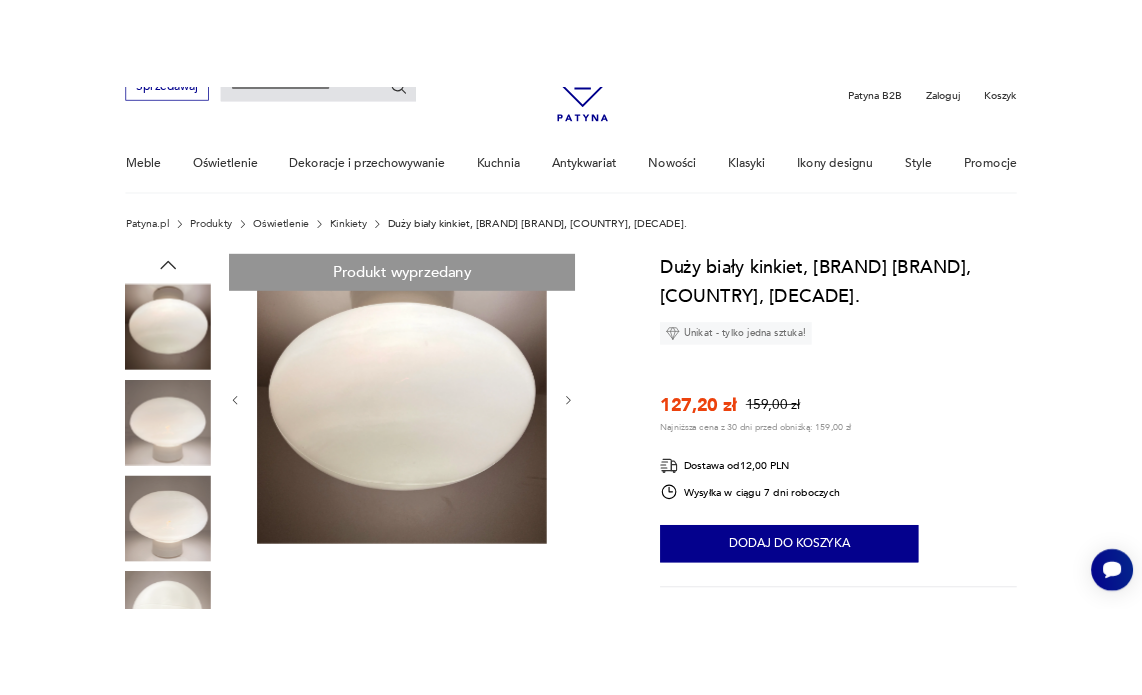 scroll, scrollTop: 107, scrollLeft: 0, axis: vertical 